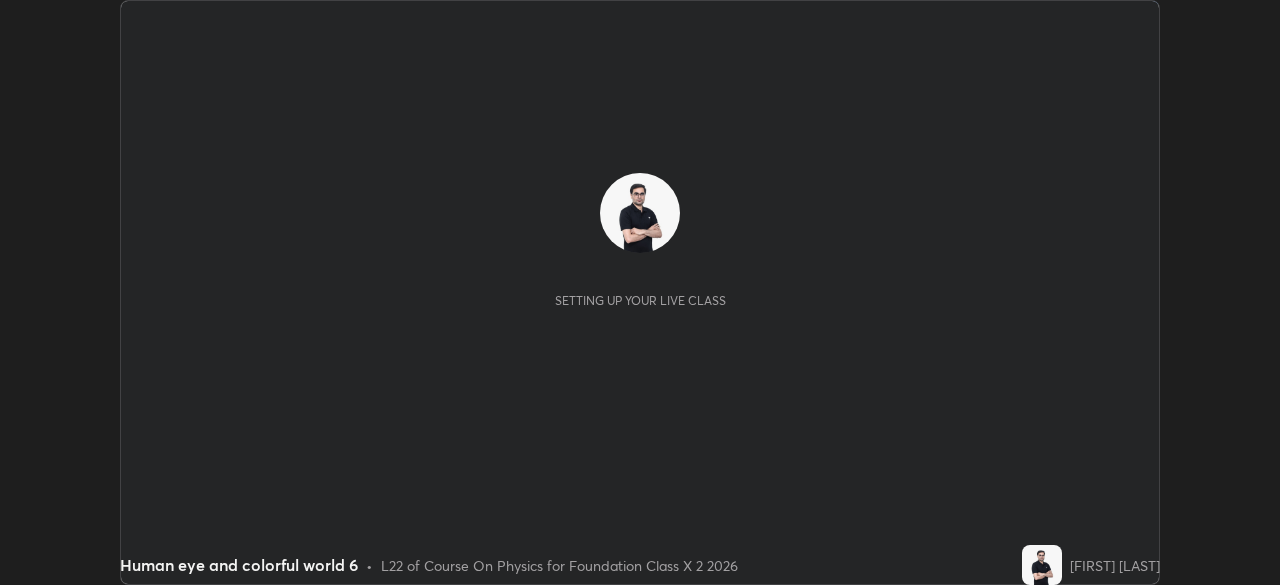 scroll, scrollTop: 0, scrollLeft: 0, axis: both 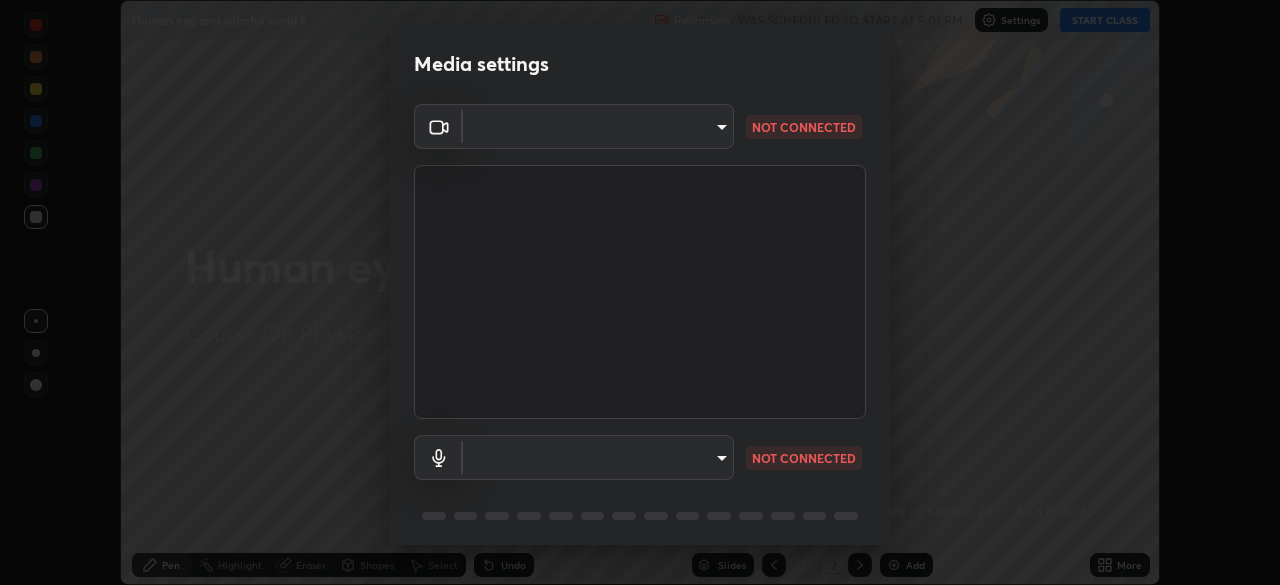 type on "[HASH]" 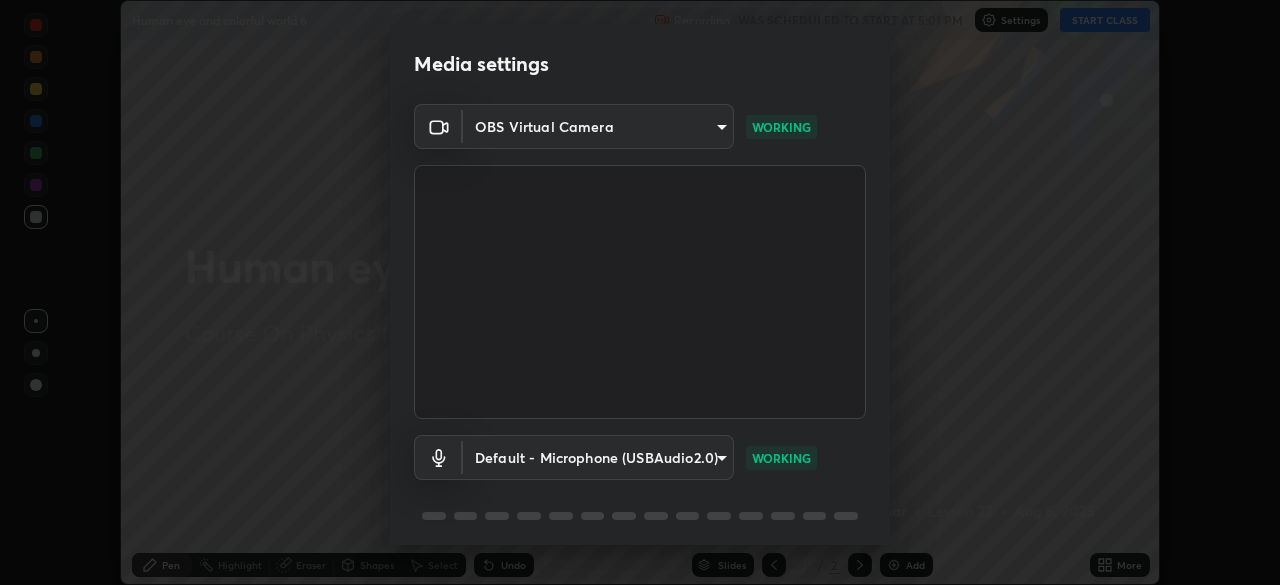 scroll, scrollTop: 71, scrollLeft: 0, axis: vertical 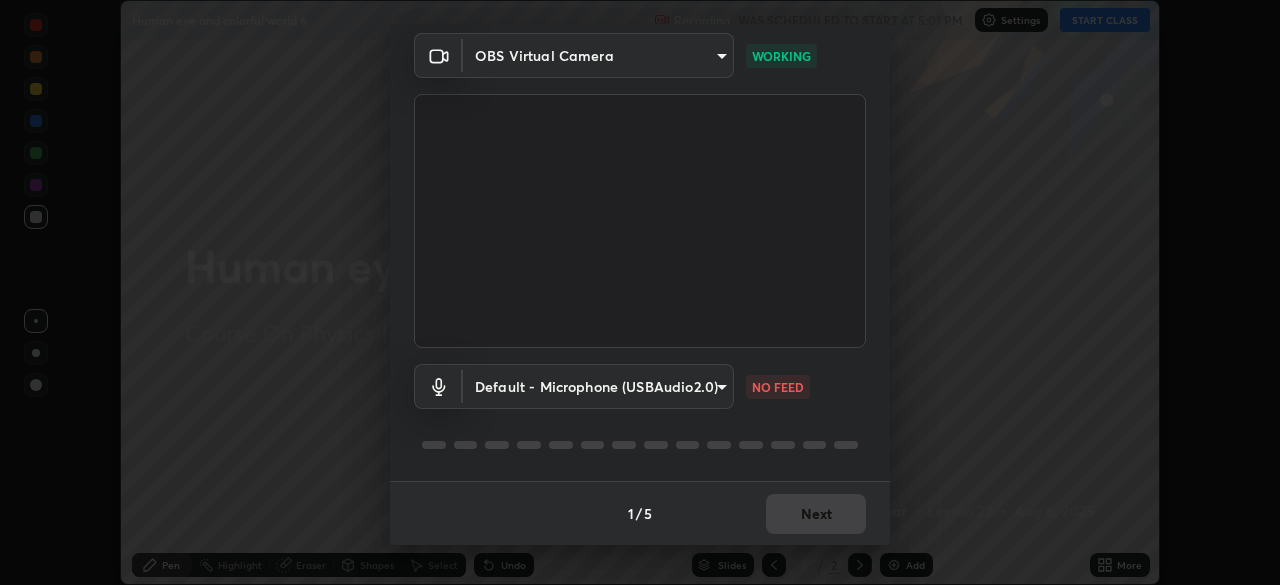 click on "1 / 5 Next" at bounding box center [640, 513] 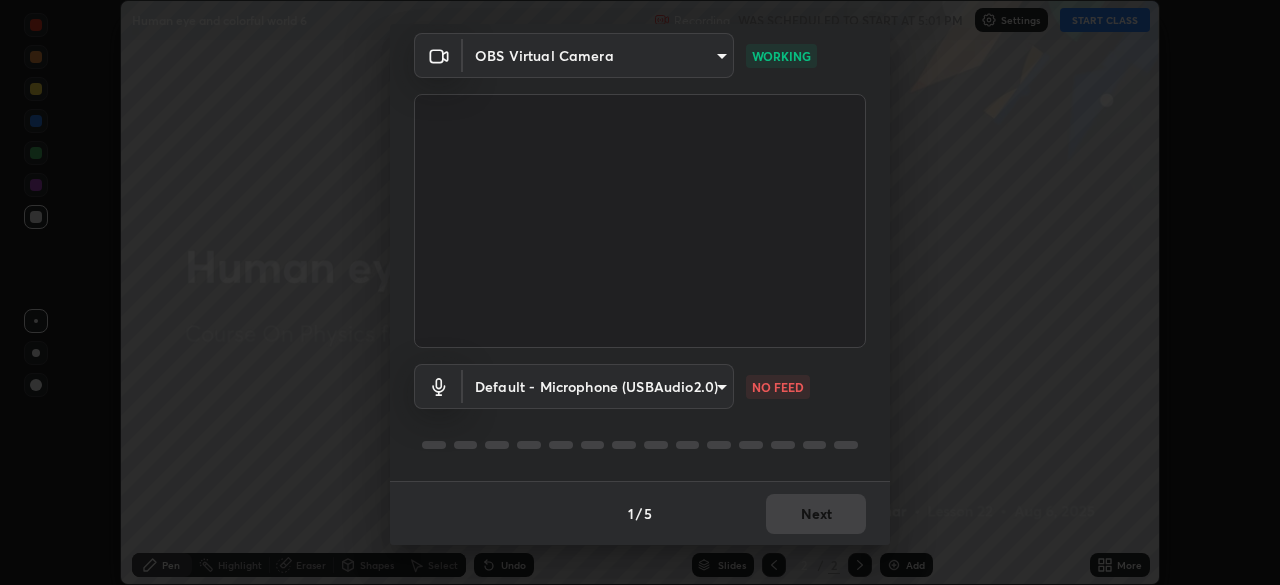 click on "Erase all Human eye and colorful world 6 Recording WAS SCHEDULED TO START AT  5:01 PM Settings START CLASS Setting up your live class Human eye and colorful world 6 • L22 of Course On Physics for Foundation Class X 2 2026 [FIRST] [LAST] Pen Highlight Eraser Shapes Select Undo Slides 2 / 2 Add More No doubts shared Encourage your learners to ask a doubt for better clarity Report an issue Reason for reporting Buffering Chat not working Audio - Video sync issue Educator video quality low ​ Attach an image Report Media settings OBS Virtual Camera [HASH] WORKING Default - Microphone (USBAudio2.0) default NO FEED 1 / 5 Next" at bounding box center (640, 292) 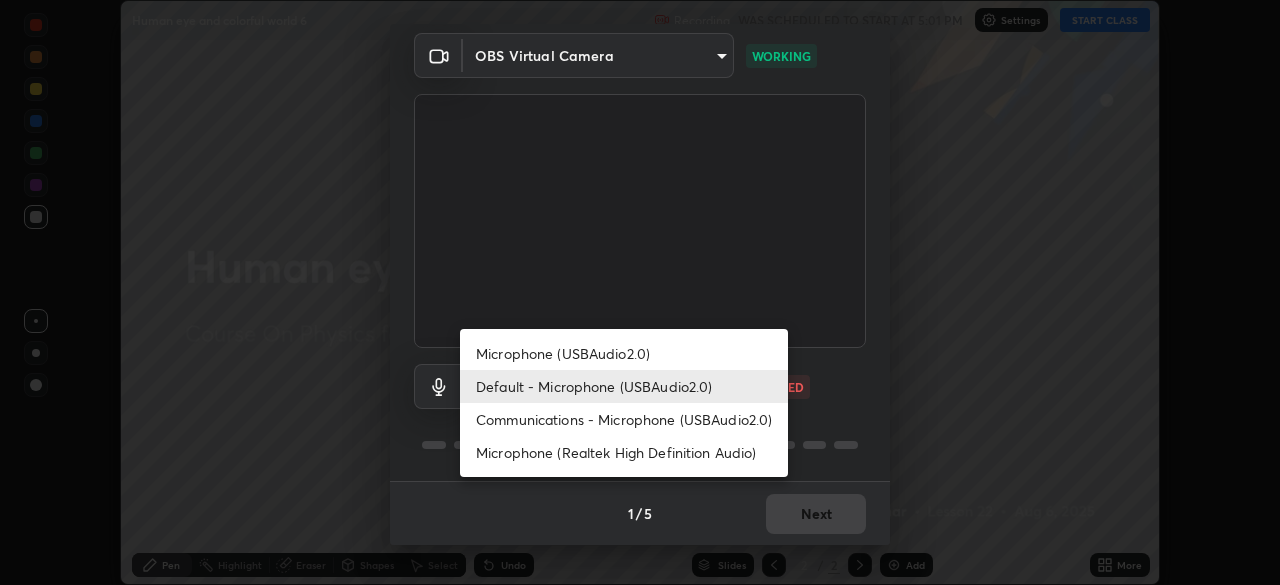 click on "Communications - Microphone (USBAudio2.0)" at bounding box center (624, 419) 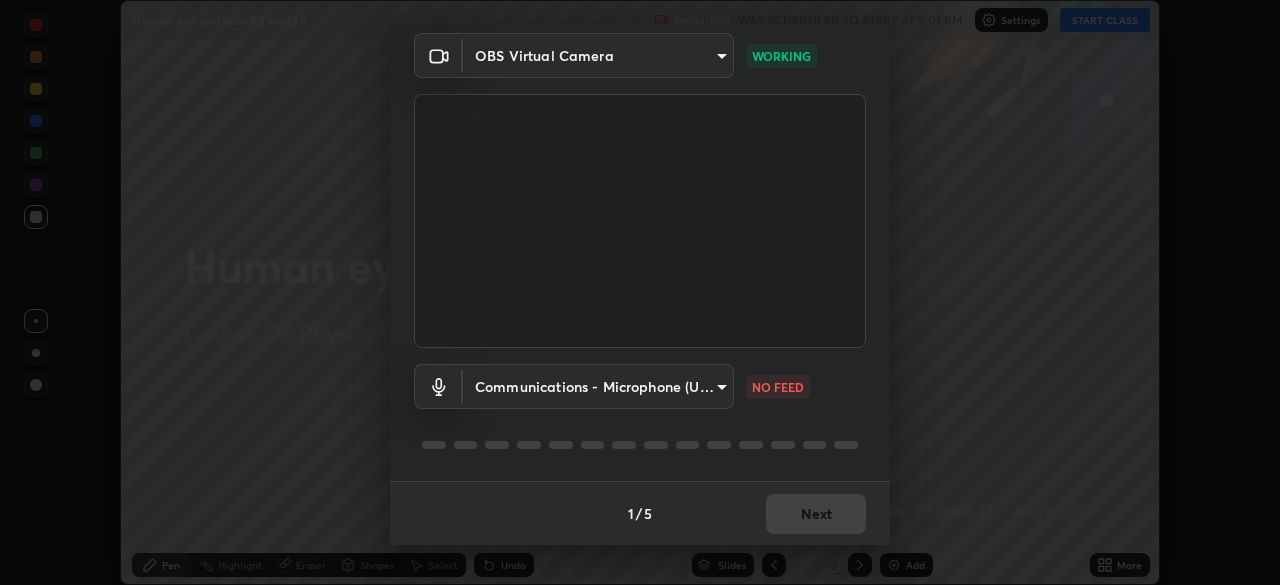 click on "Erase all Human eye and colorful world 6 Recording WAS SCHEDULED TO START AT  5:01 PM Settings START CLASS Setting up your live class Human eye and colorful world 6 • L22 of Course On Physics for Foundation Class X 2 2026 [FIRST] [LAST] Pen Highlight Eraser Shapes Select Undo Slides 2 / 2 Add More No doubts shared Encourage your learners to ask a doubt for better clarity Report an issue Reason for reporting Buffering Chat not working Audio - Video sync issue Educator video quality low ​ Attach an image Report Media settings OBS Virtual Camera [HASH] WORKING Communications - Microphone (USBAudio2.0) communications NO FEED 1 / 5 Next" at bounding box center (640, 292) 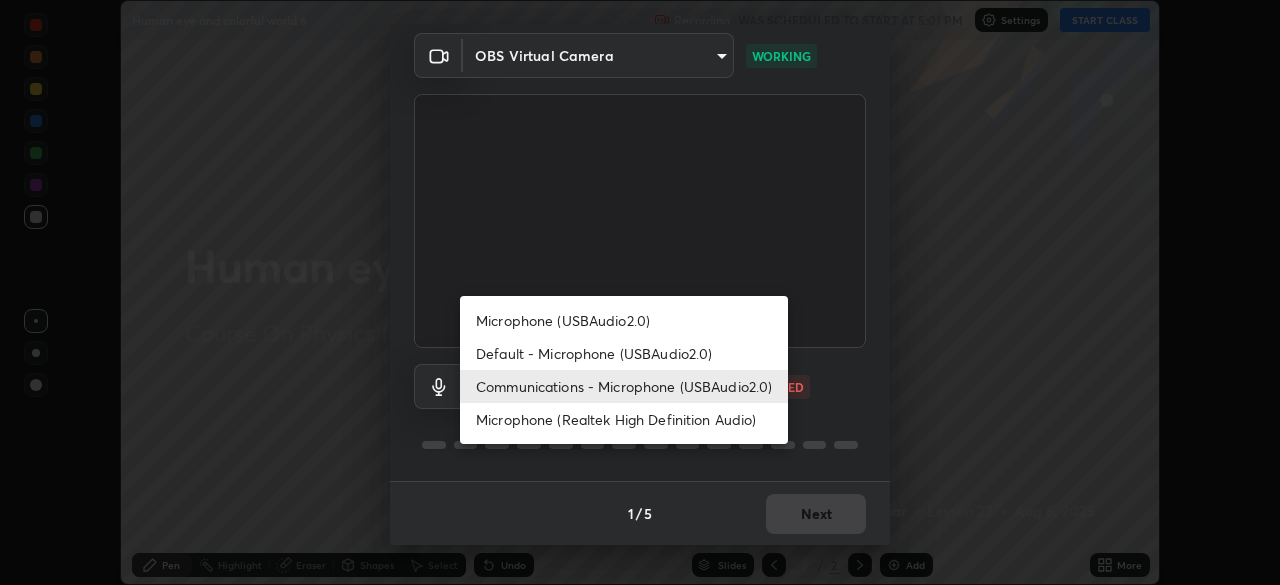click on "Communications - Microphone (USBAudio2.0)" at bounding box center [624, 386] 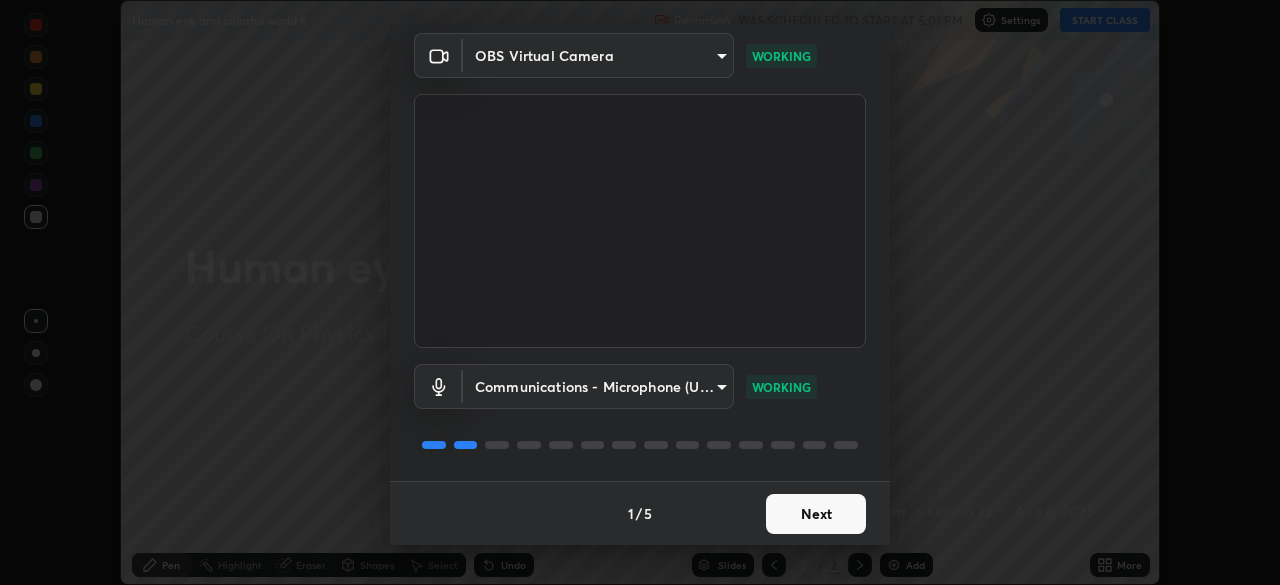 click on "Next" at bounding box center [816, 514] 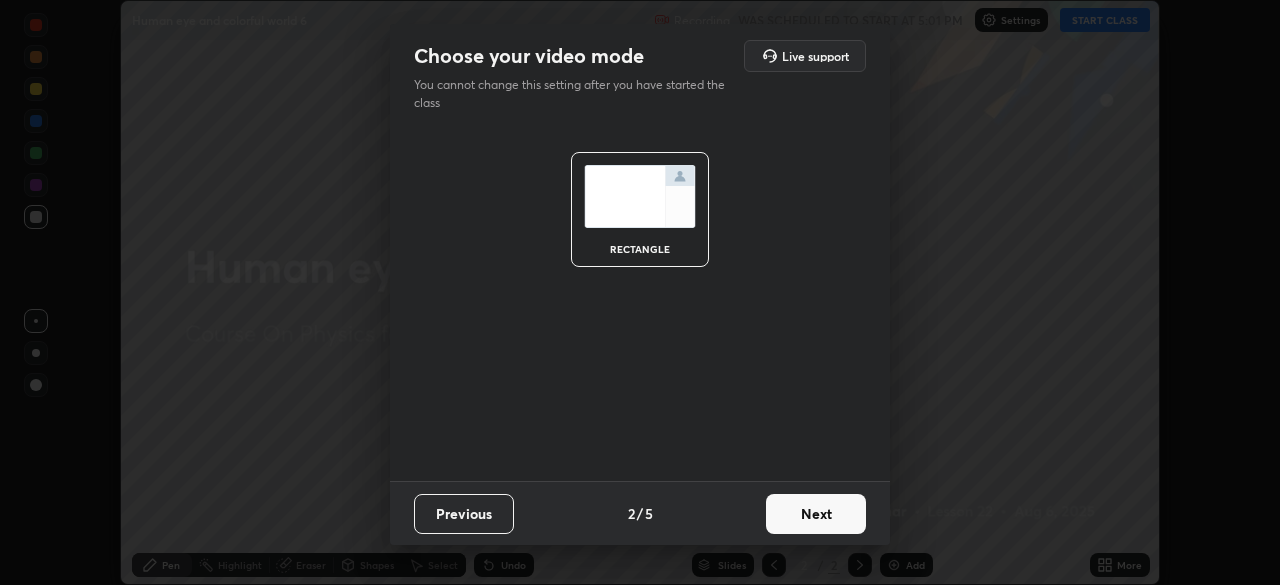scroll, scrollTop: 0, scrollLeft: 0, axis: both 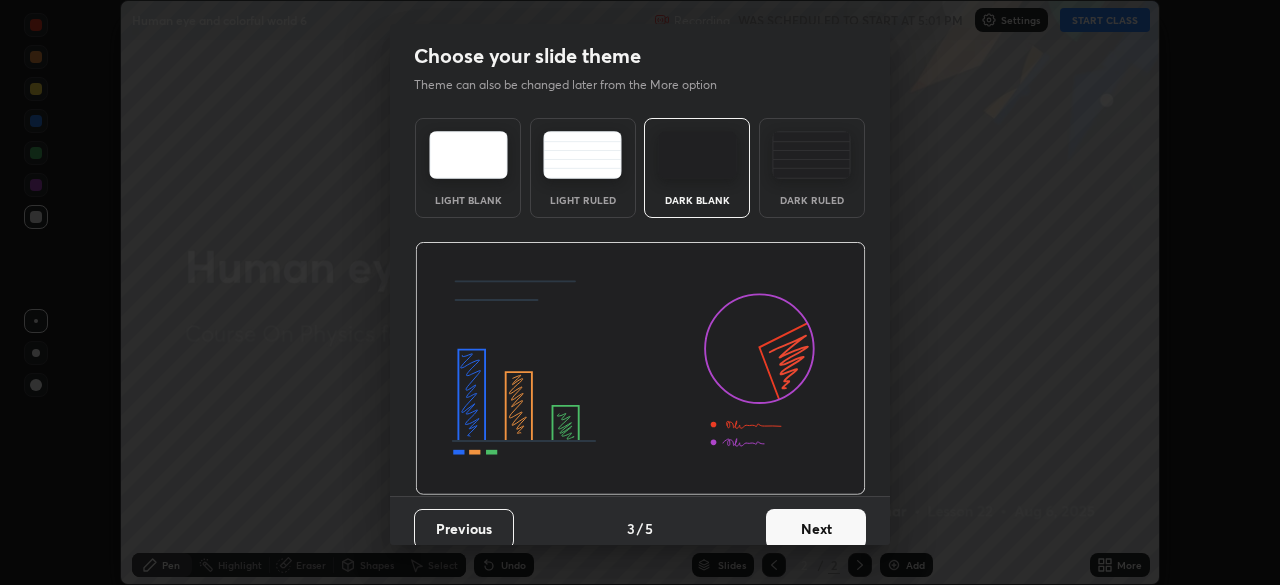 click on "Next" at bounding box center [816, 529] 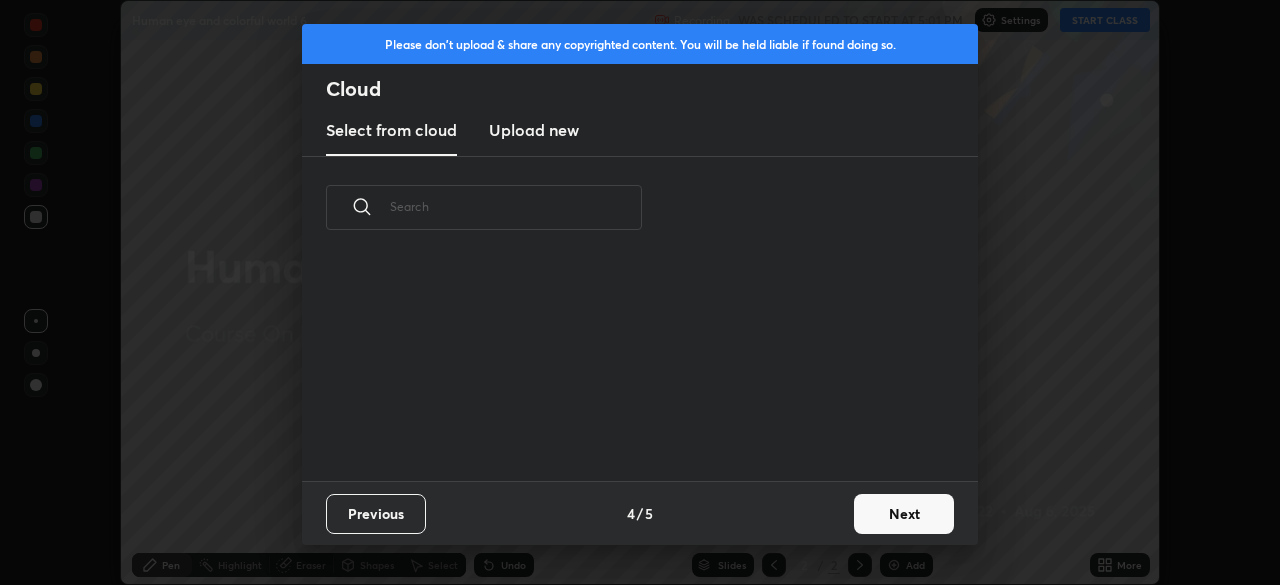 scroll, scrollTop: 7, scrollLeft: 11, axis: both 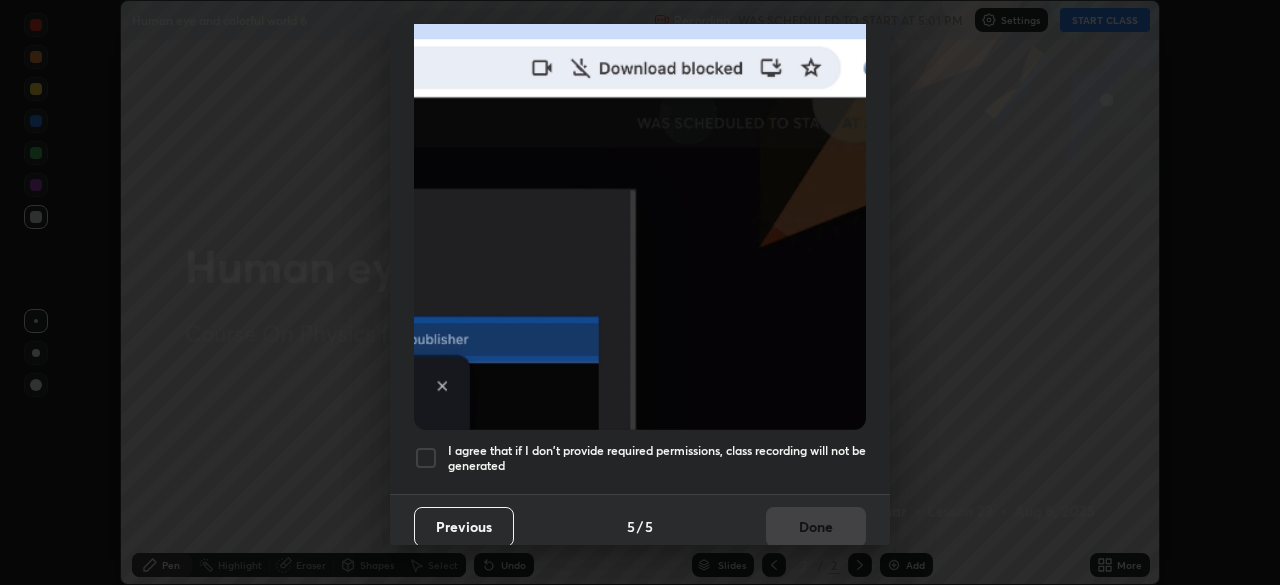 click at bounding box center (426, 458) 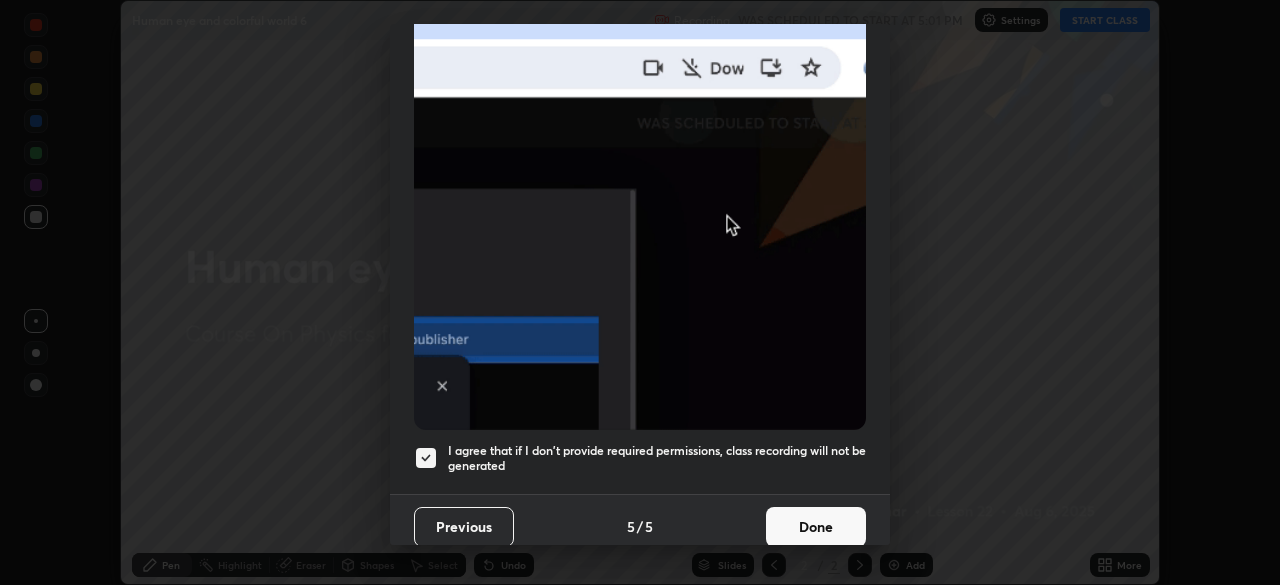 click on "Done" at bounding box center (816, 527) 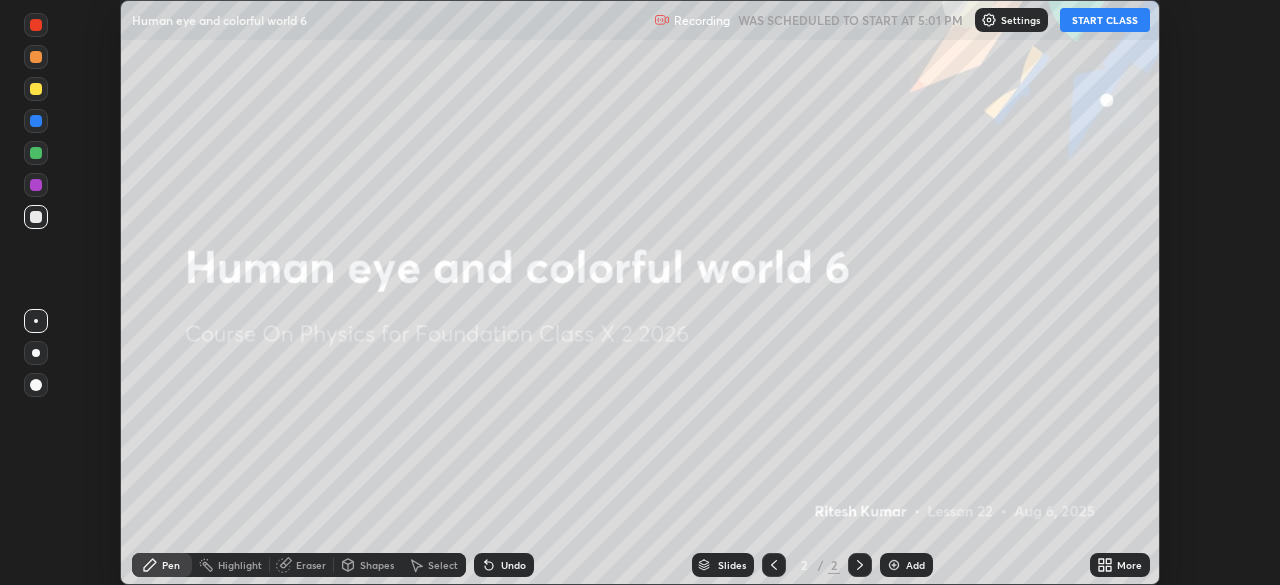 click on "START CLASS" at bounding box center (1105, 20) 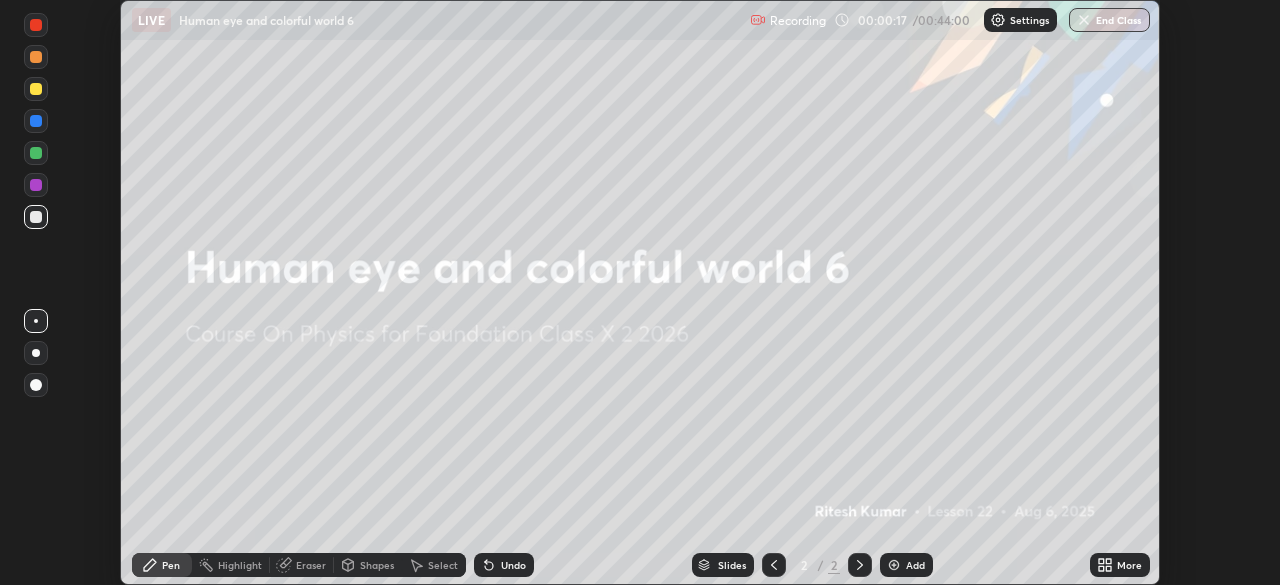click 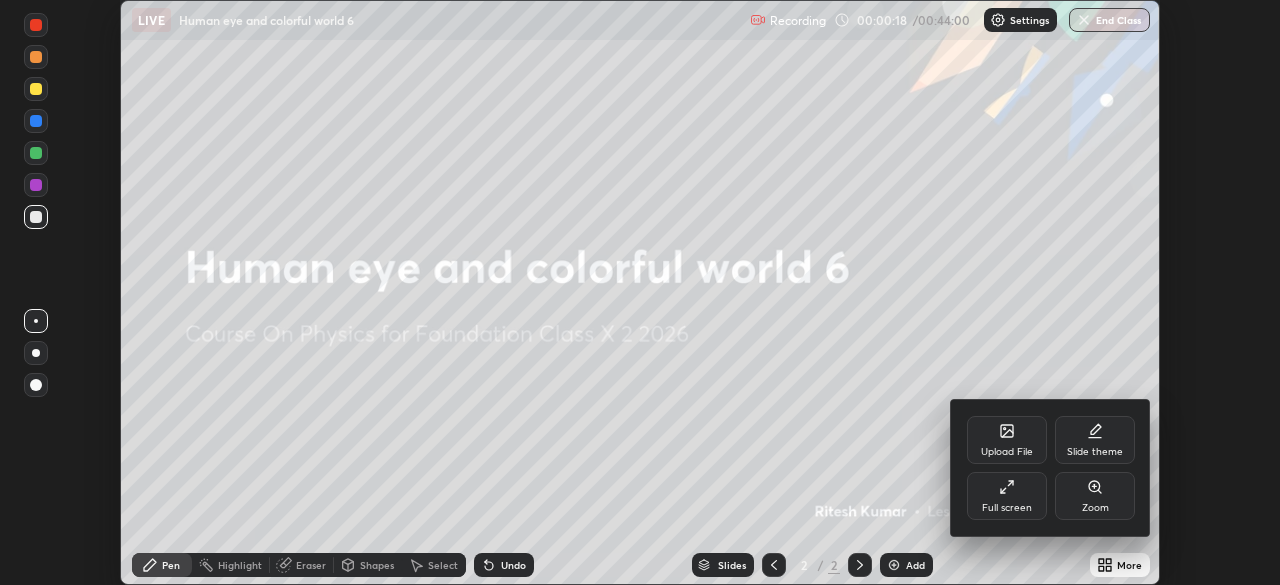 click on "Full screen" at bounding box center [1007, 496] 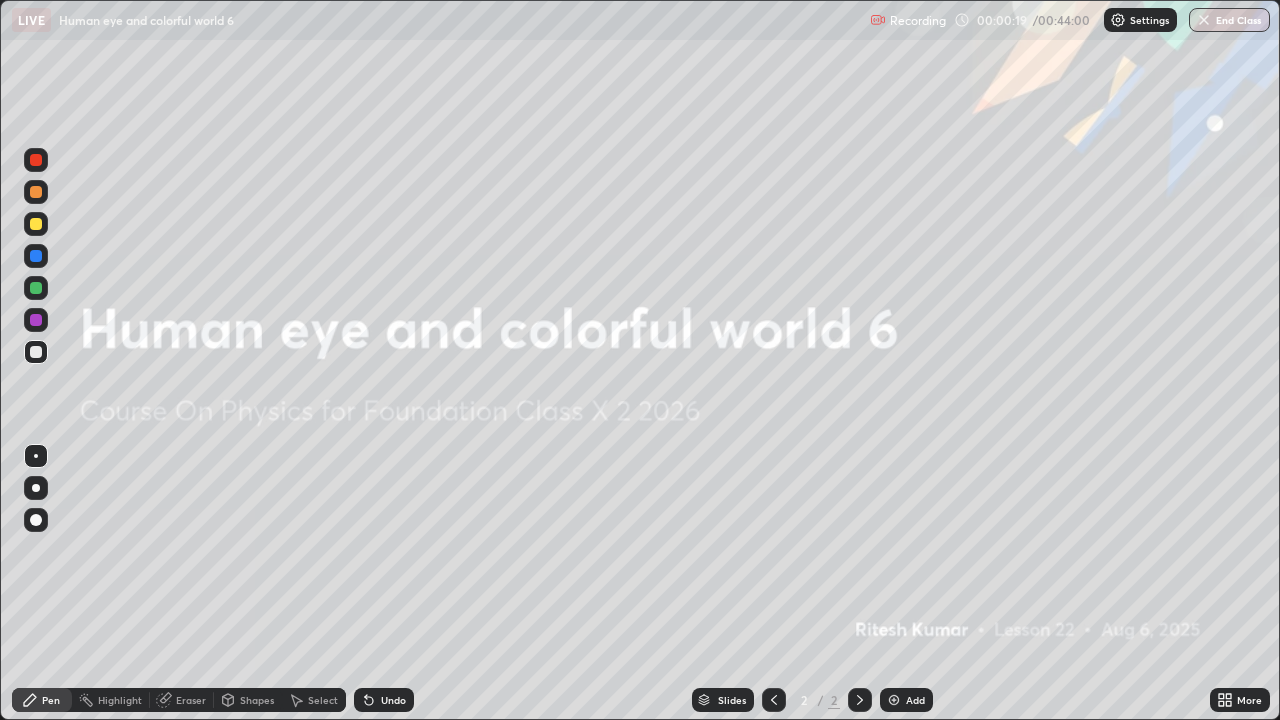 scroll, scrollTop: 99280, scrollLeft: 98720, axis: both 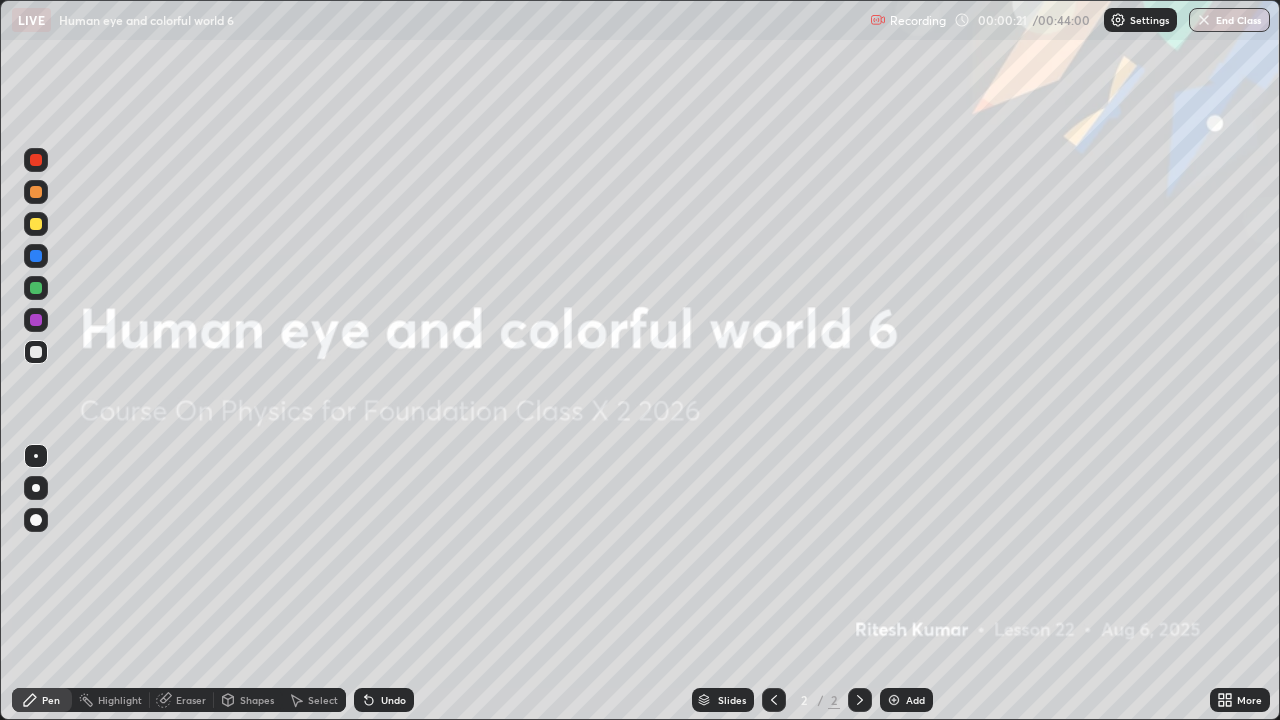 click at bounding box center [894, 700] 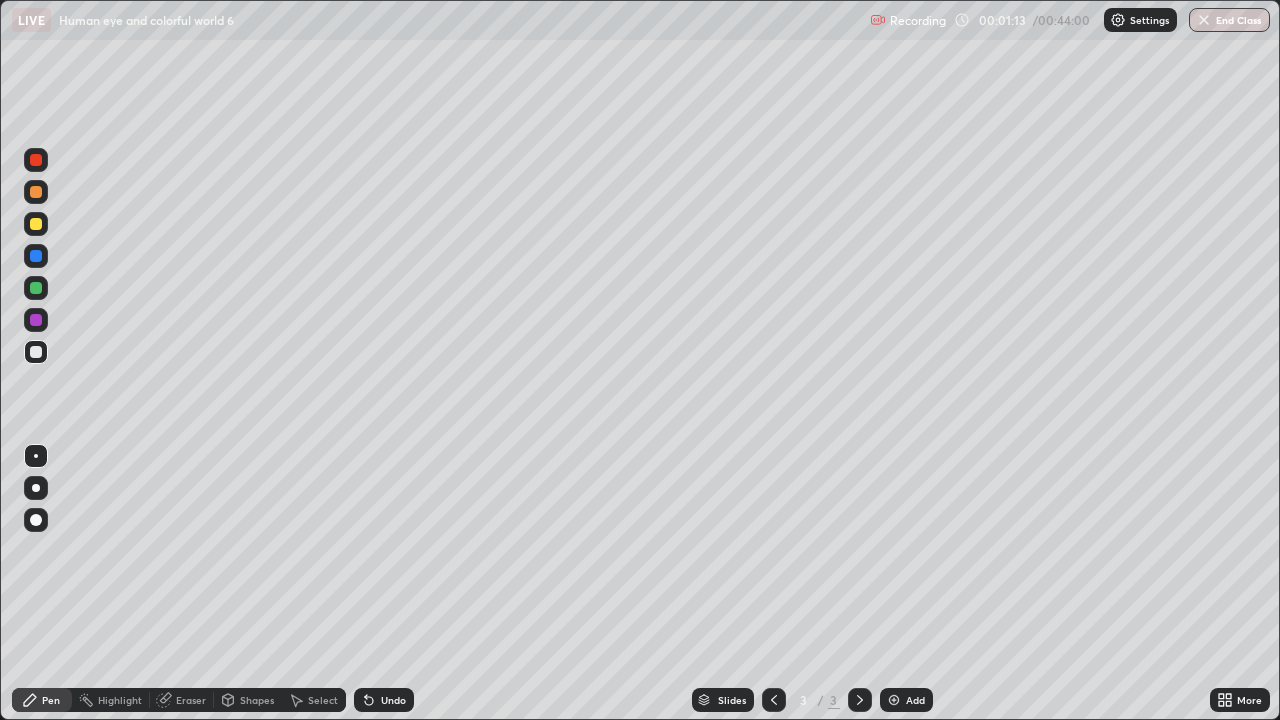 click at bounding box center [36, 352] 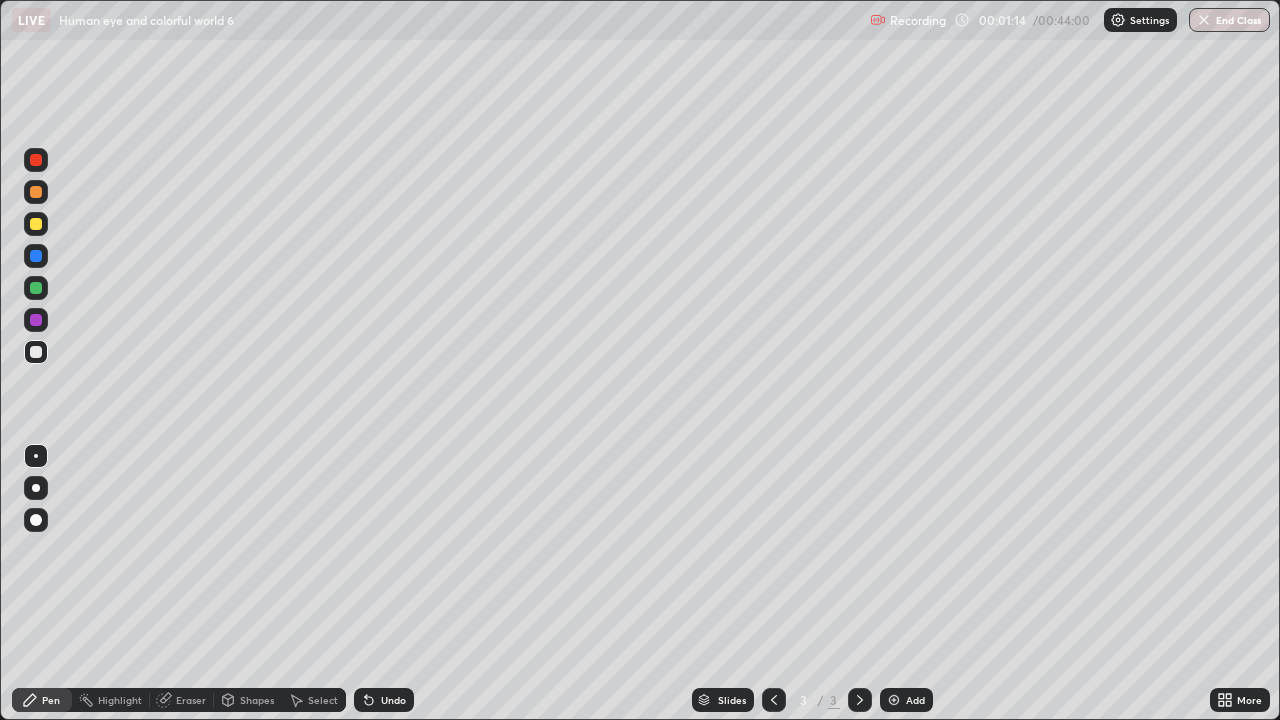 click at bounding box center [36, 192] 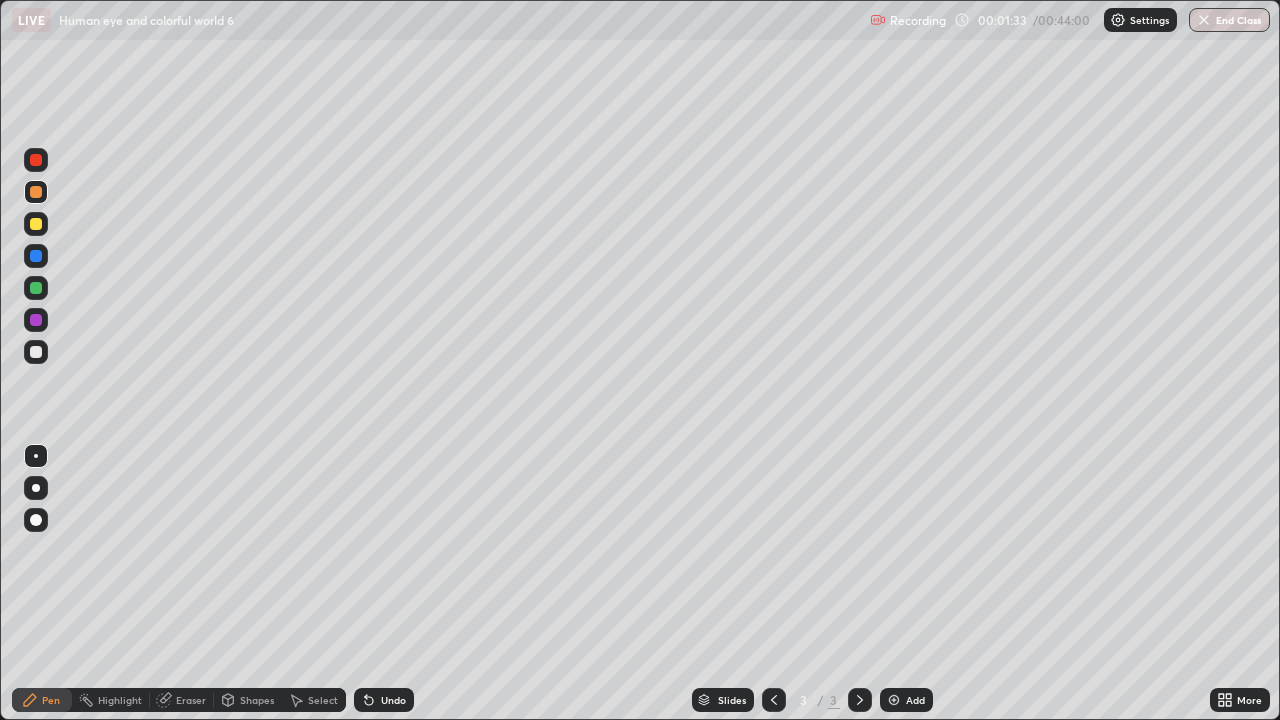 click at bounding box center (36, 160) 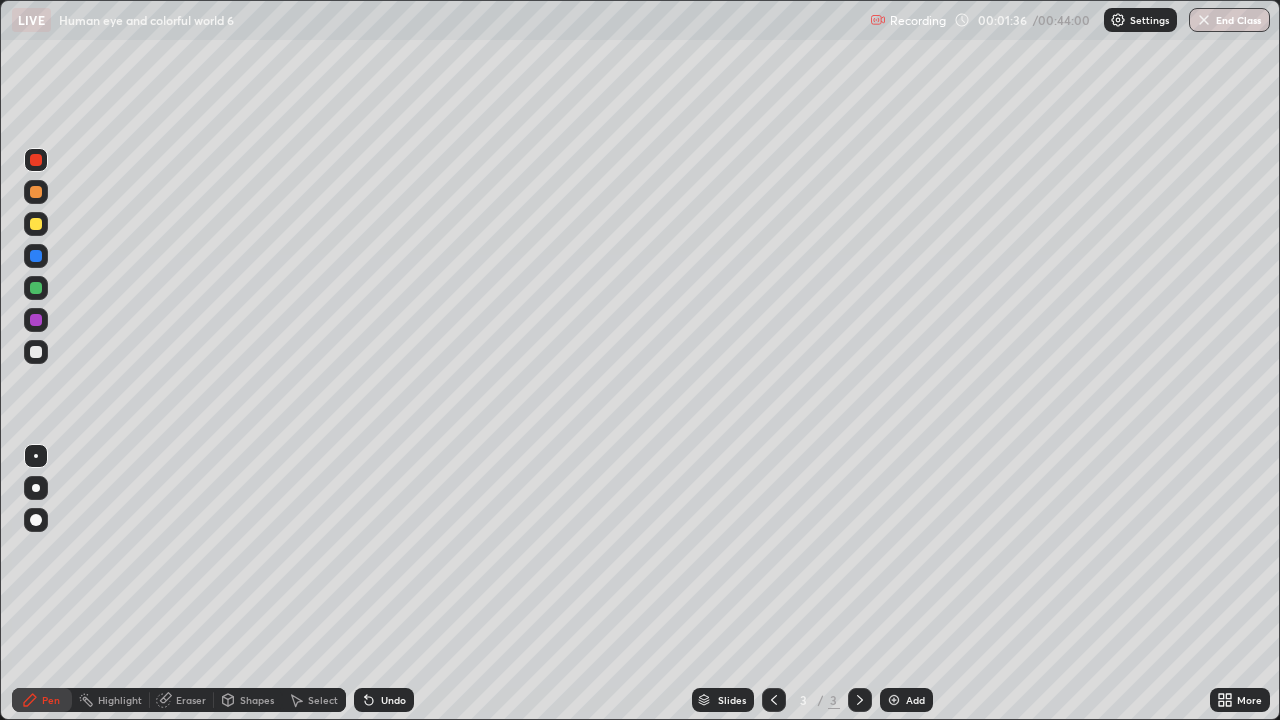 click at bounding box center (36, 352) 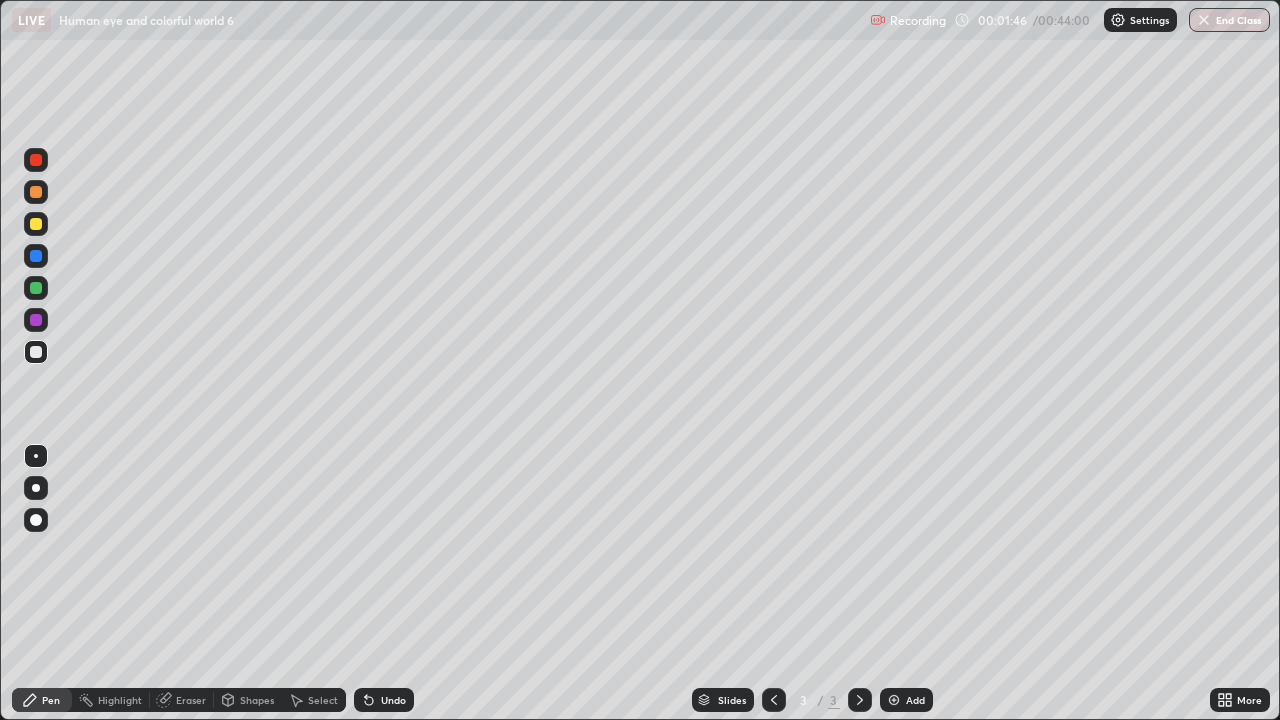 click at bounding box center (36, 352) 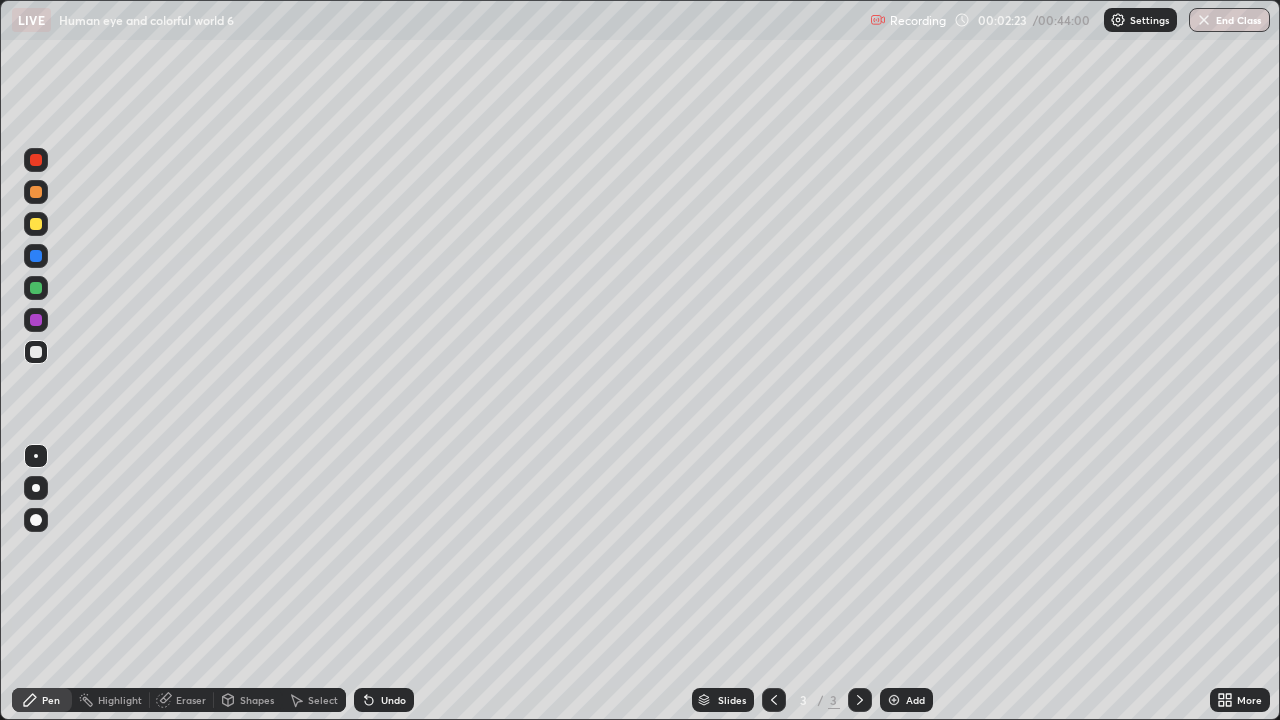 click at bounding box center [36, 288] 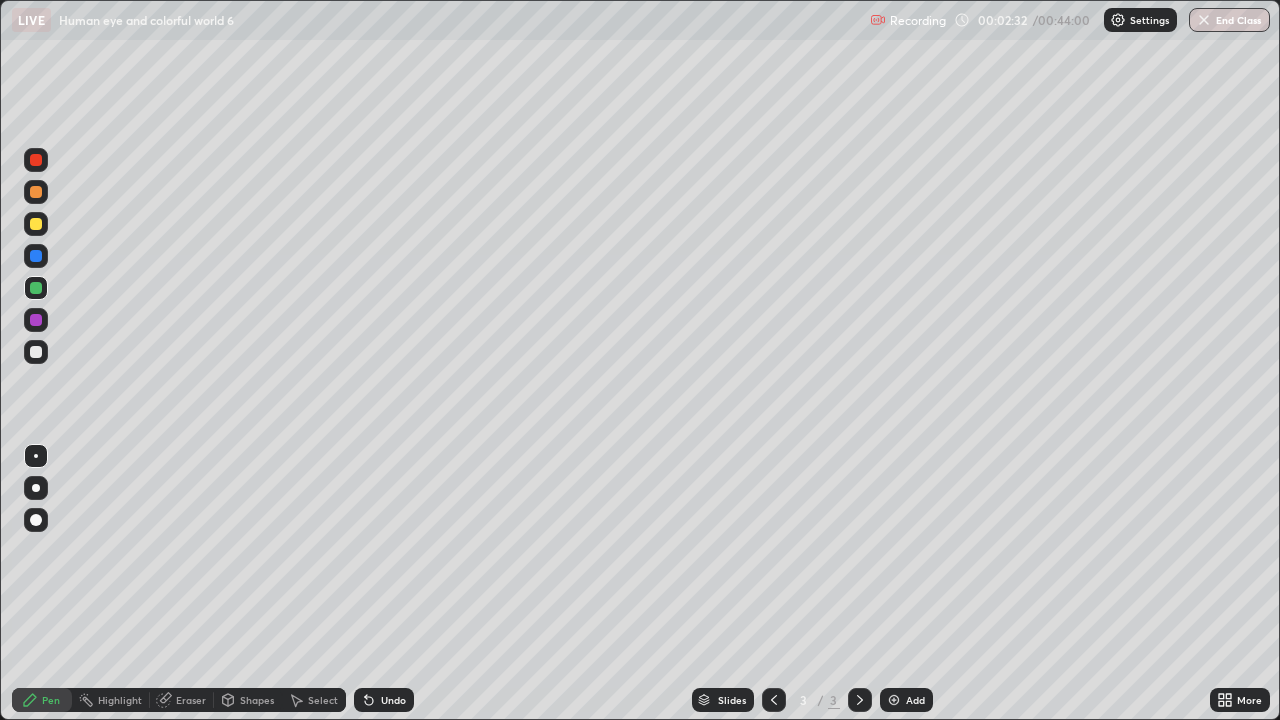 click at bounding box center (36, 352) 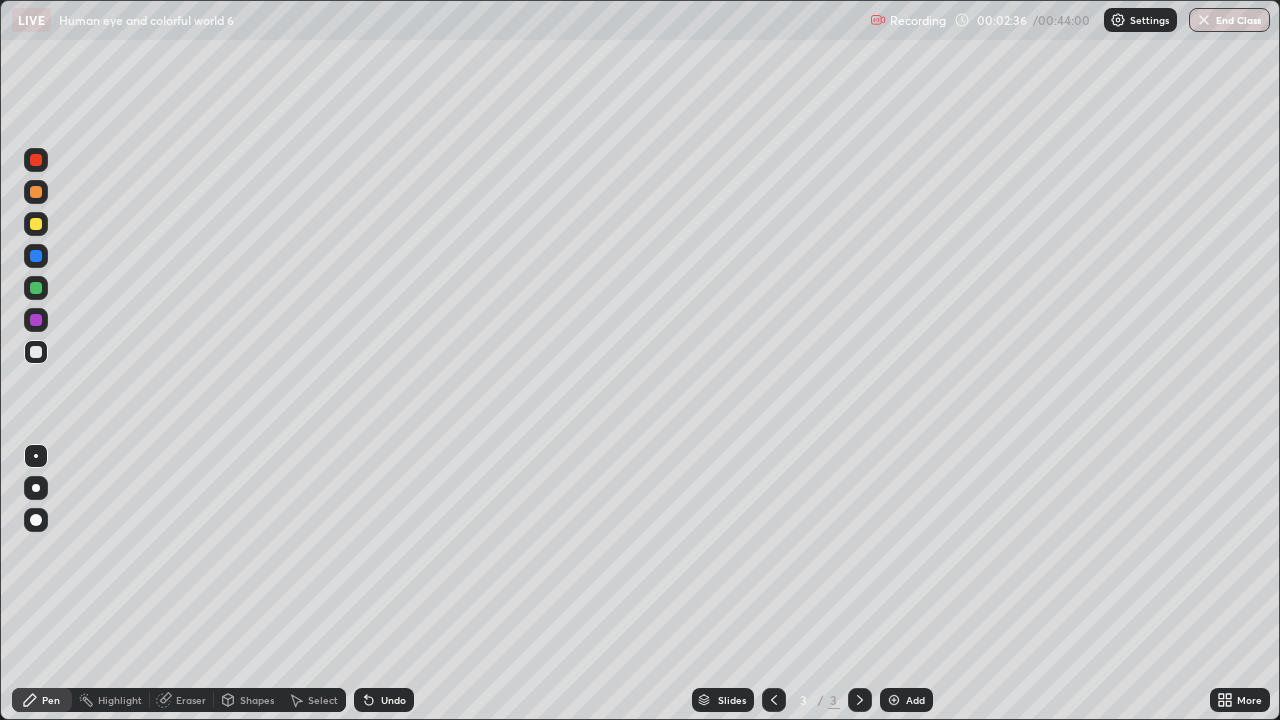 click at bounding box center (36, 224) 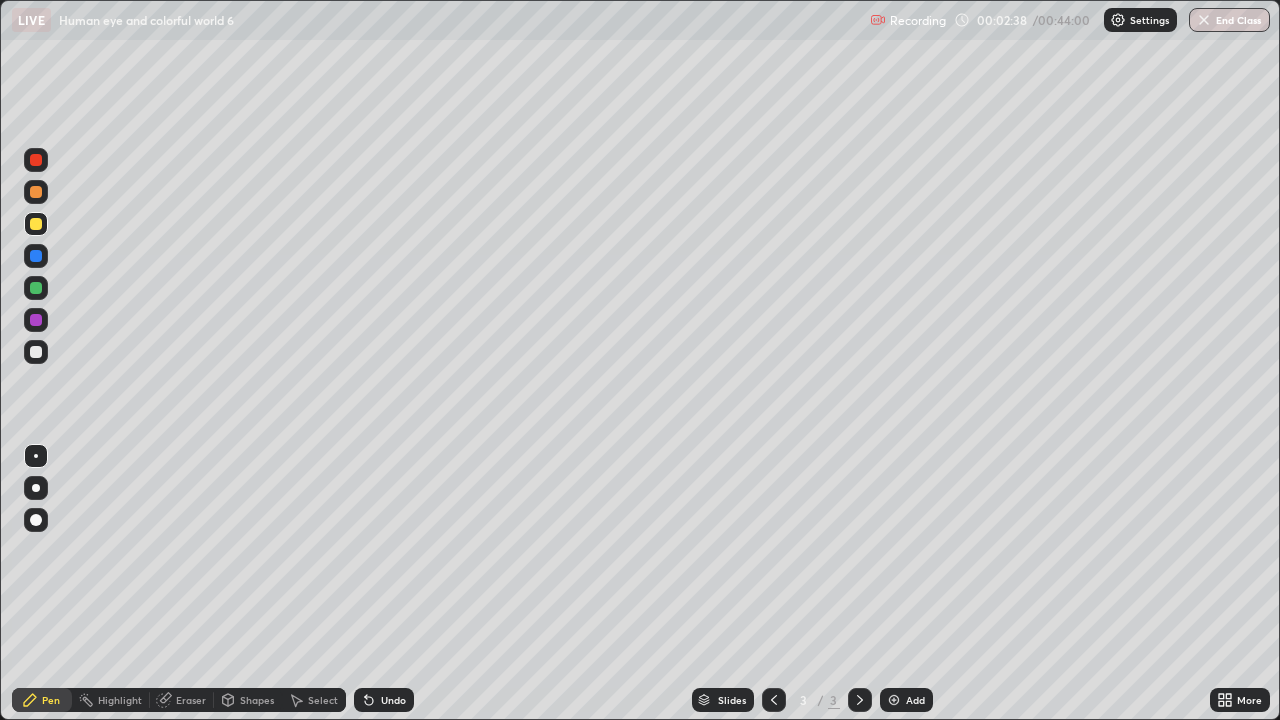 click at bounding box center (36, 160) 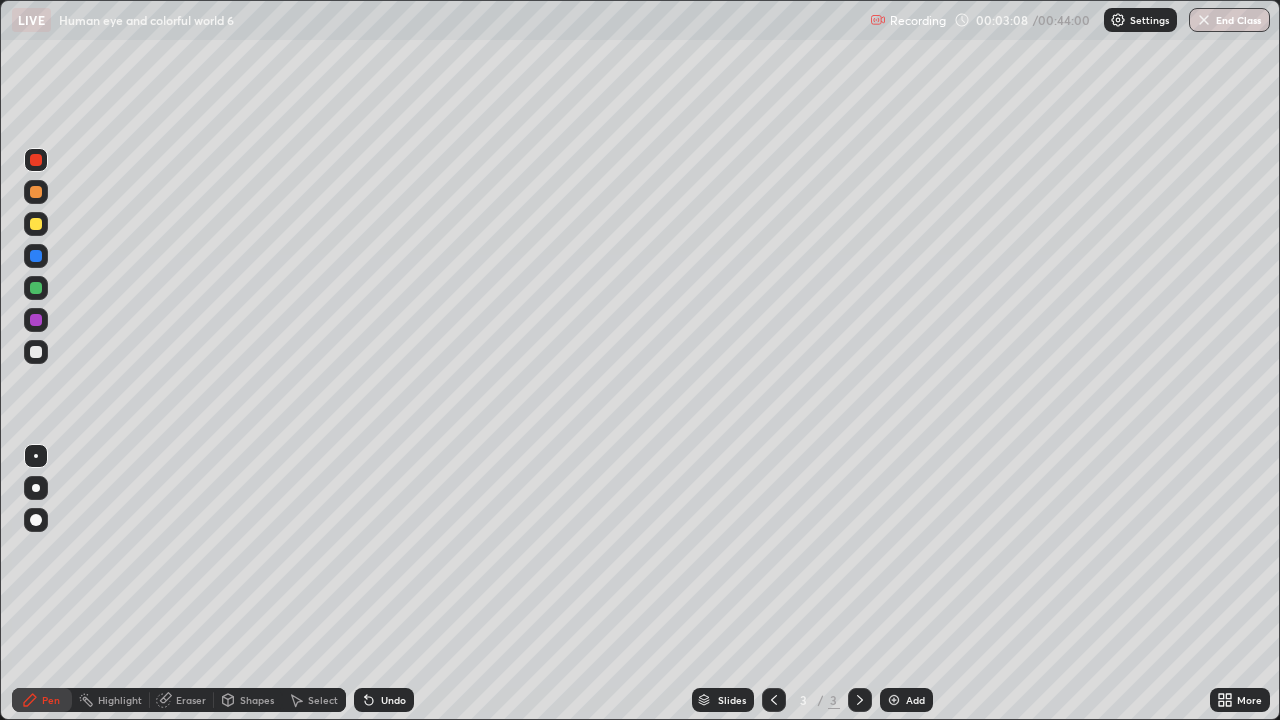 click on "Eraser" at bounding box center (191, 700) 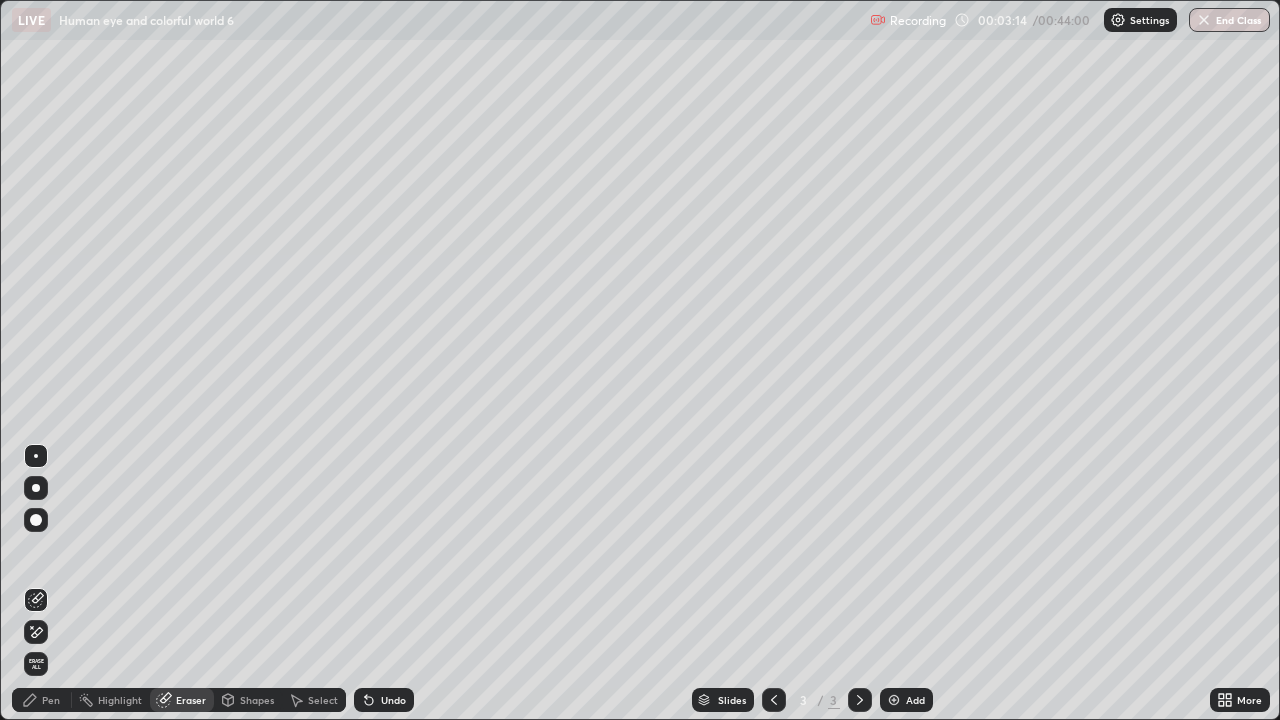 click on "Pen" at bounding box center (51, 700) 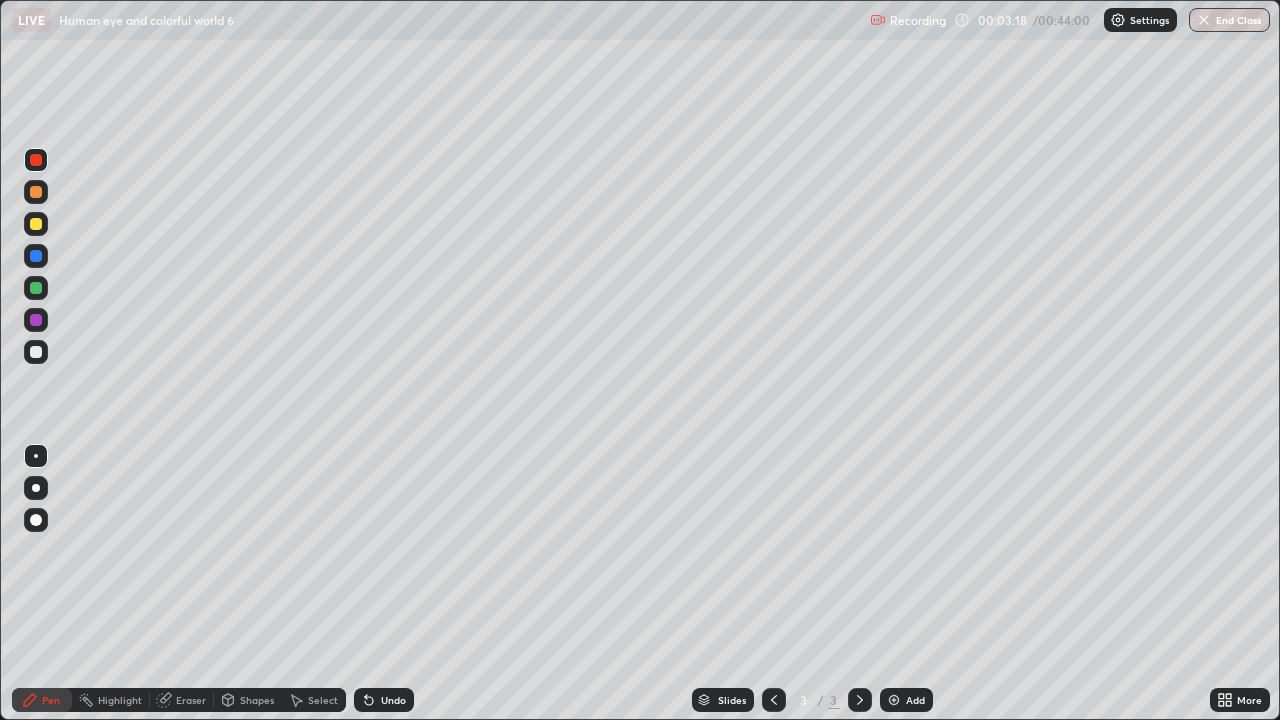 click at bounding box center (36, 256) 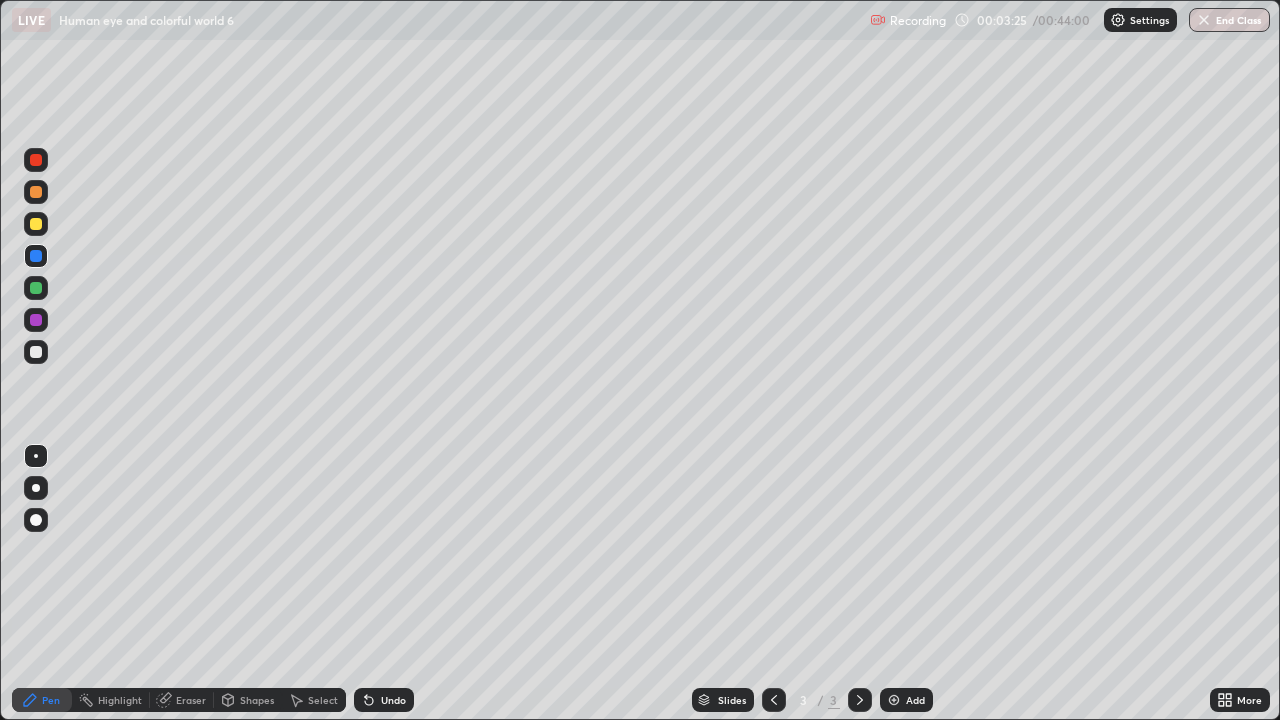 click at bounding box center [36, 160] 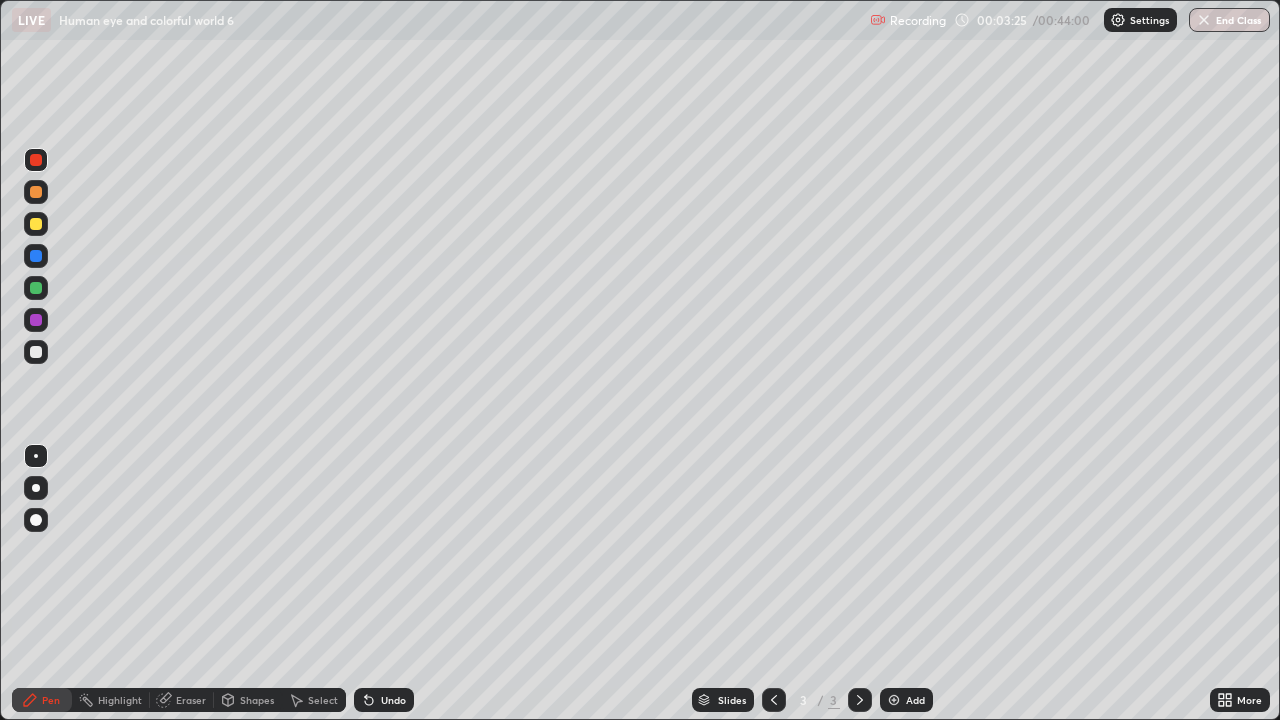 click at bounding box center [36, 192] 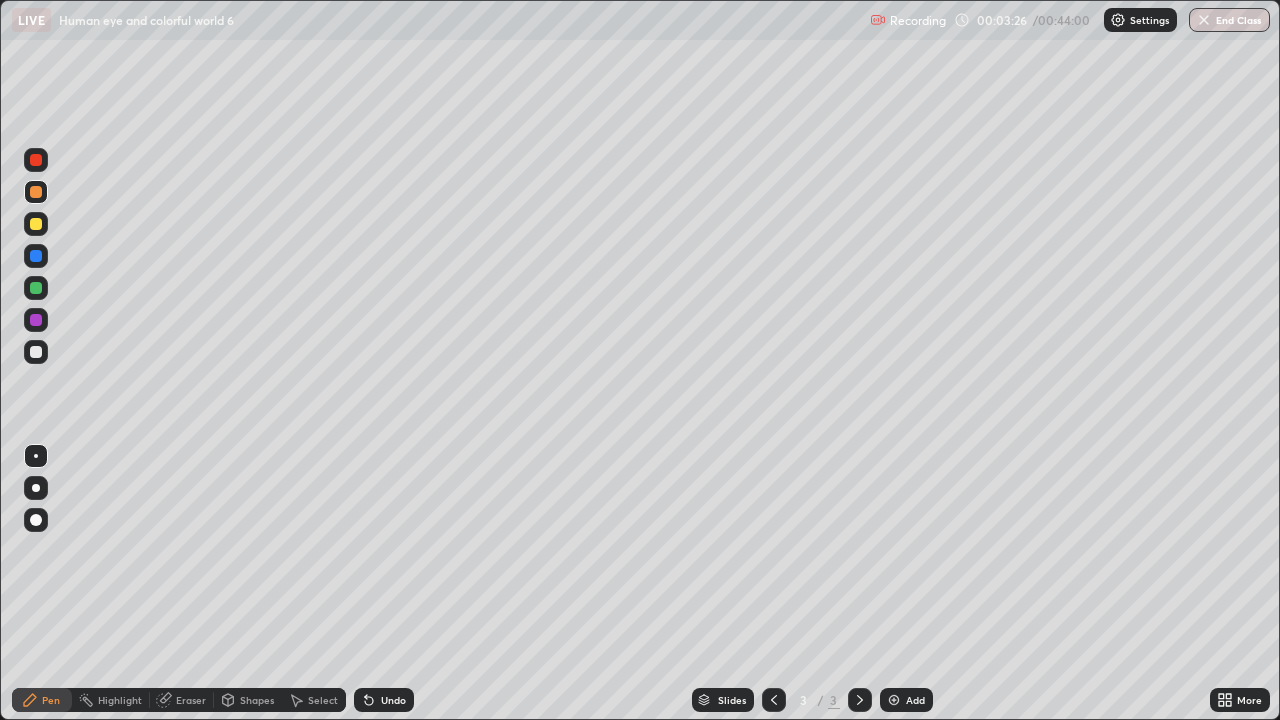 click at bounding box center [36, 192] 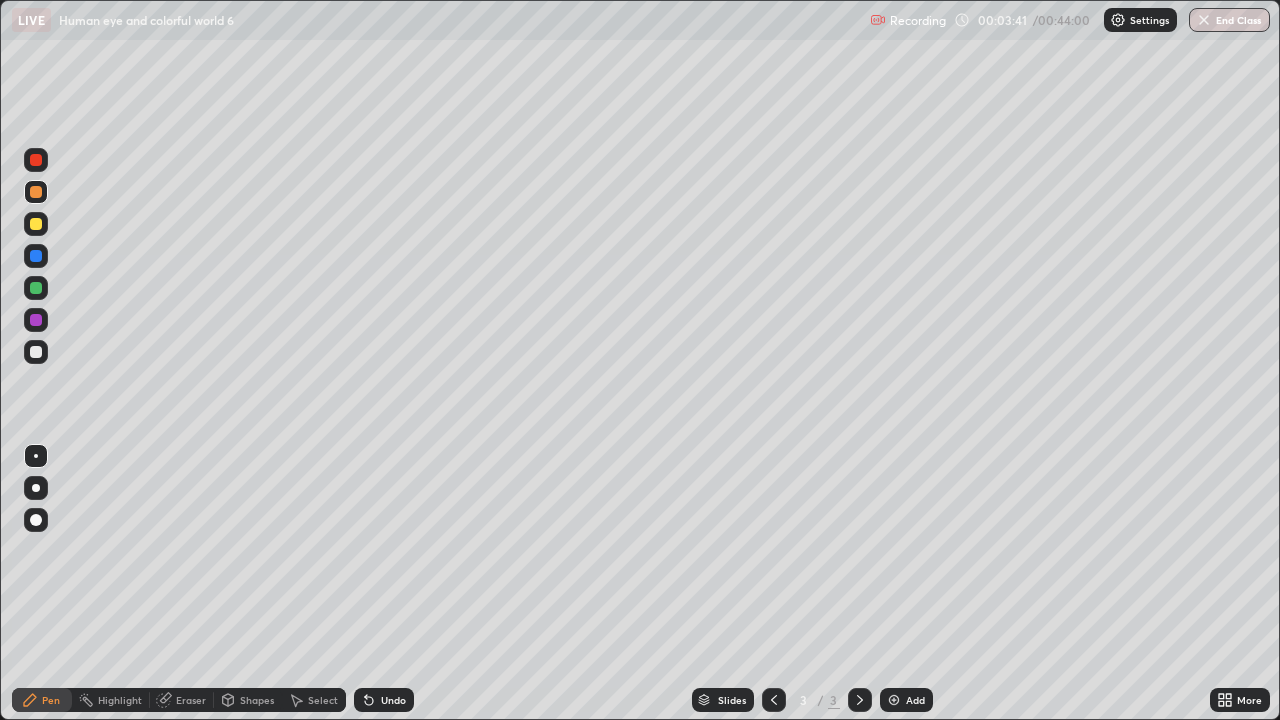 click at bounding box center [36, 288] 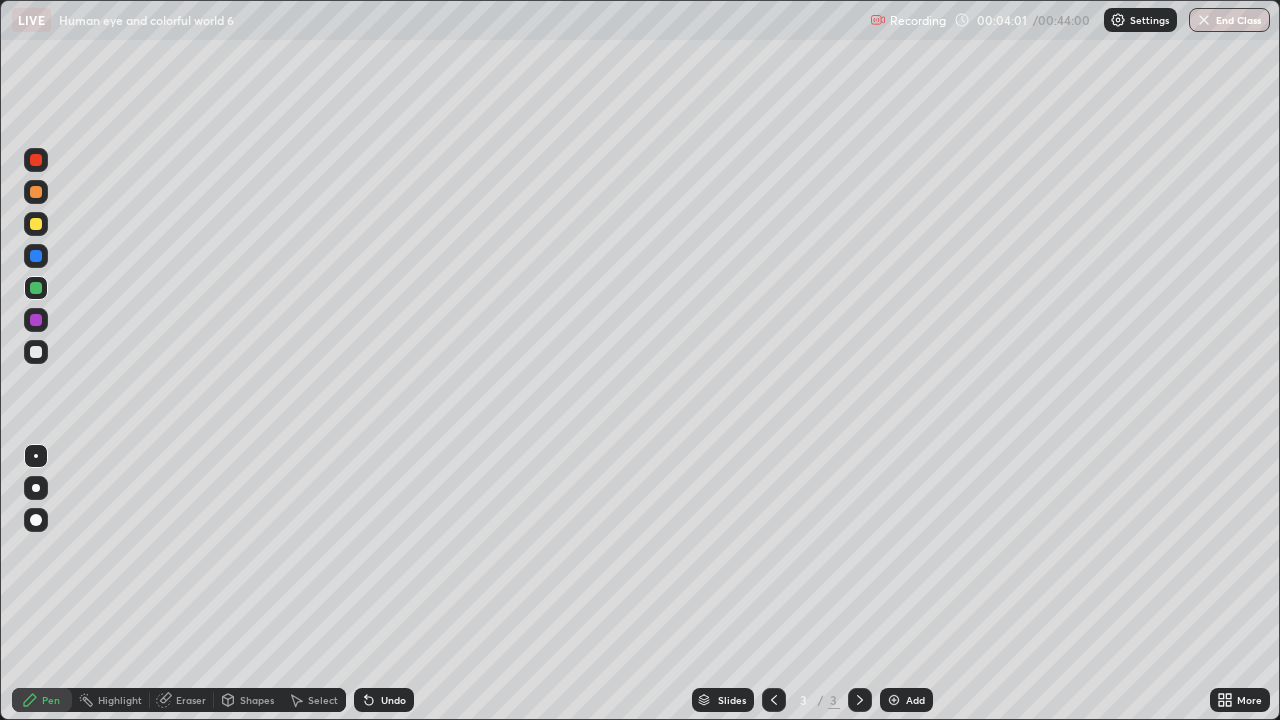click at bounding box center (36, 160) 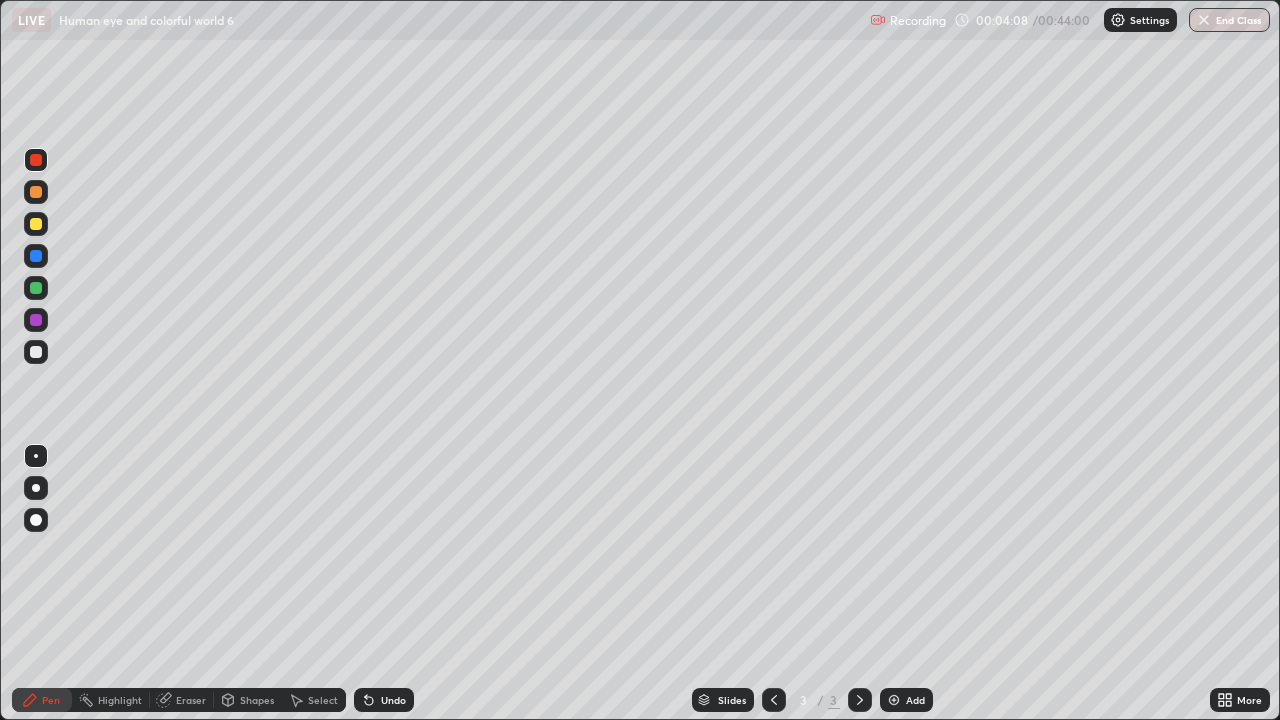click at bounding box center [36, 256] 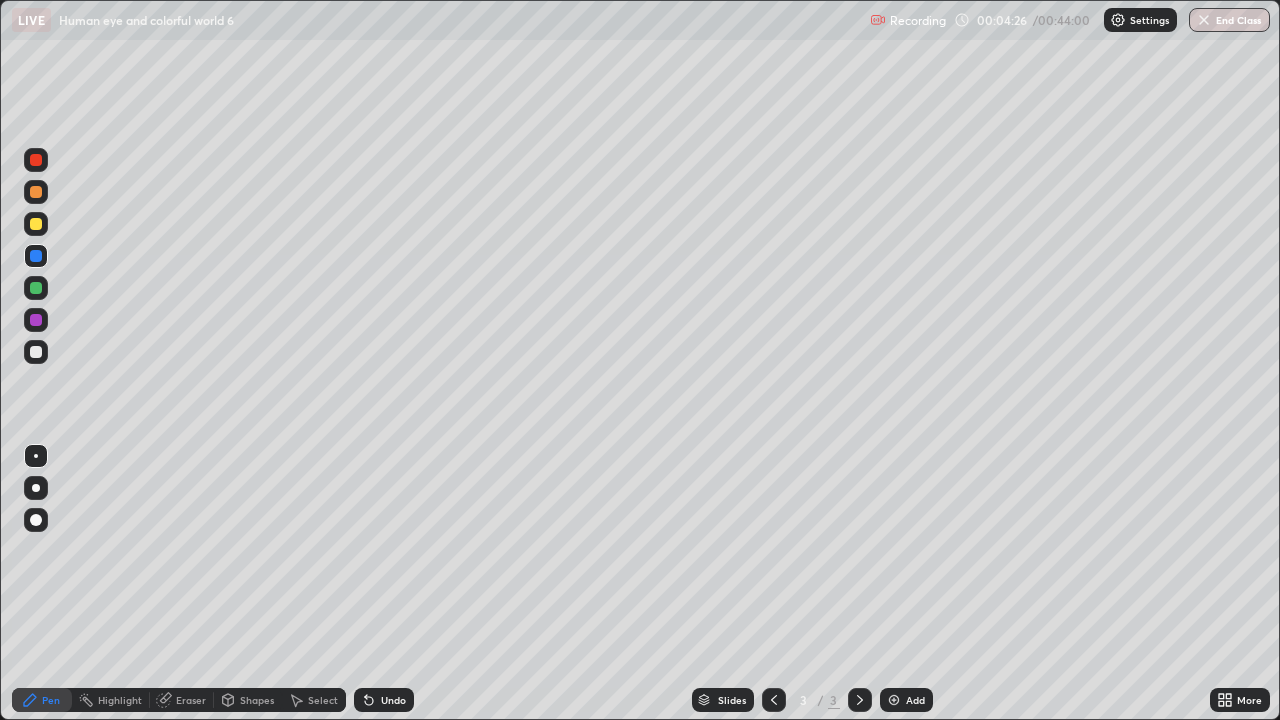 click at bounding box center (36, 288) 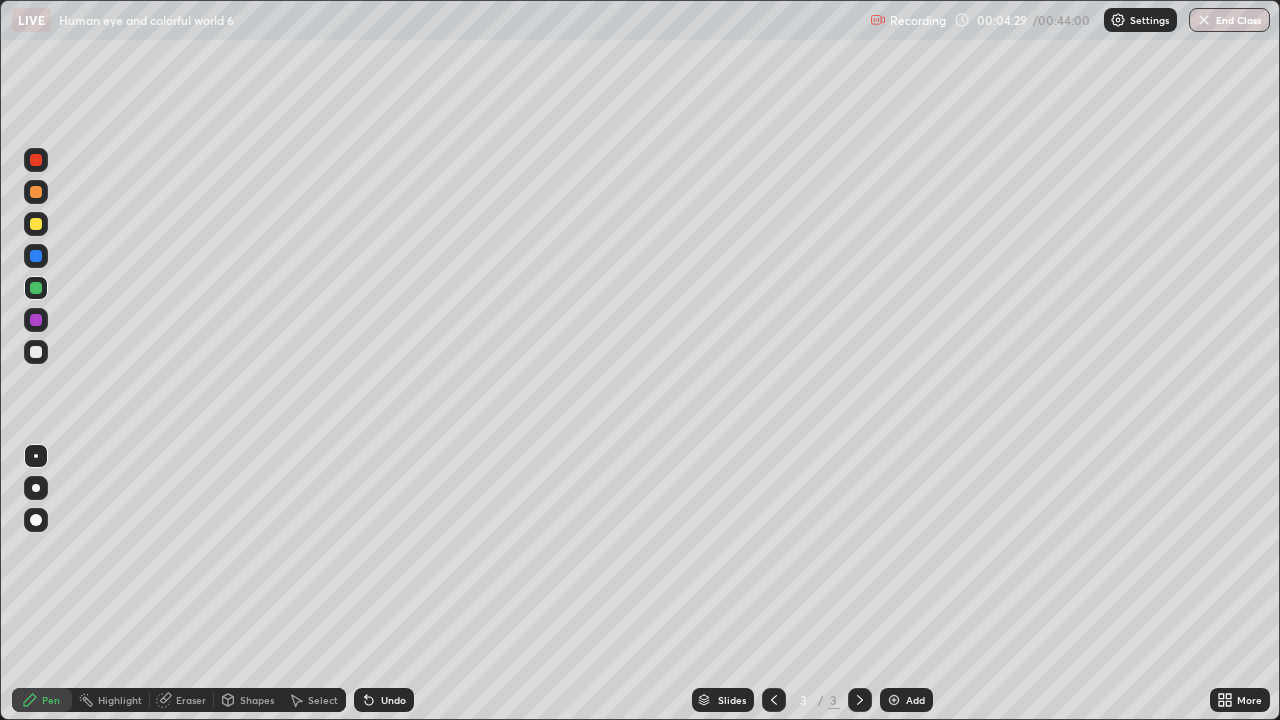 click at bounding box center [36, 288] 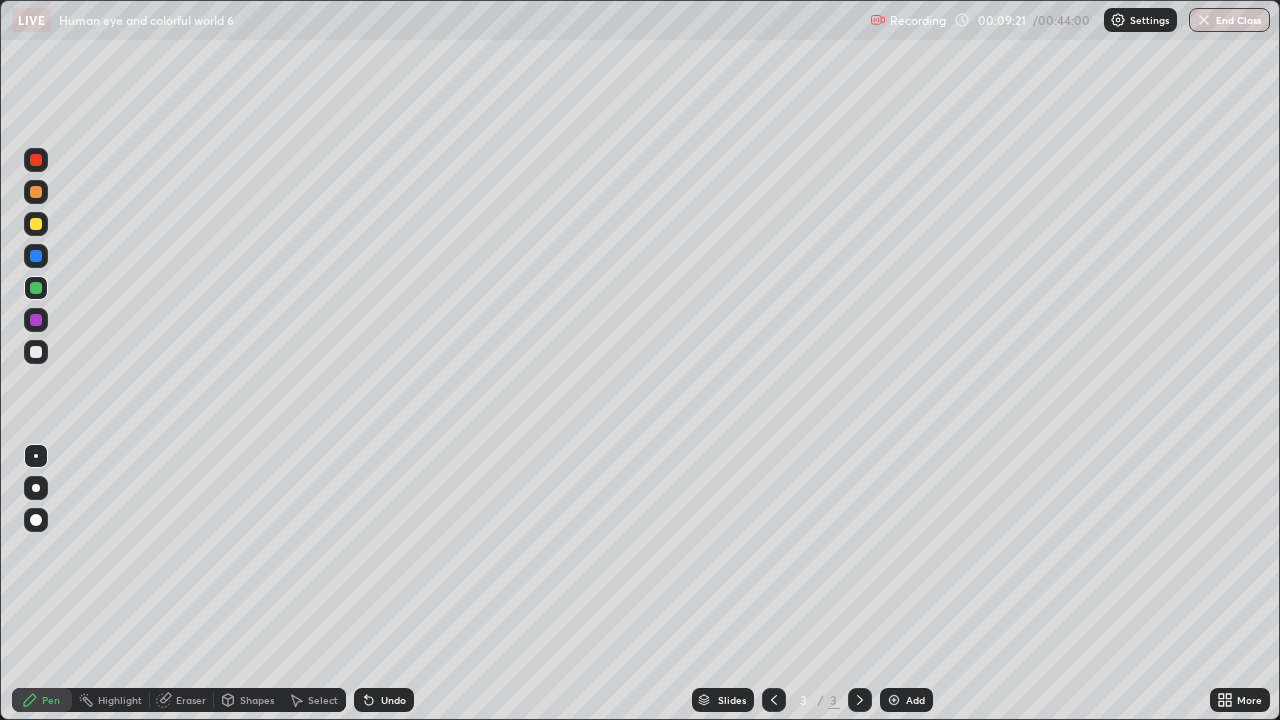 click at bounding box center (894, 700) 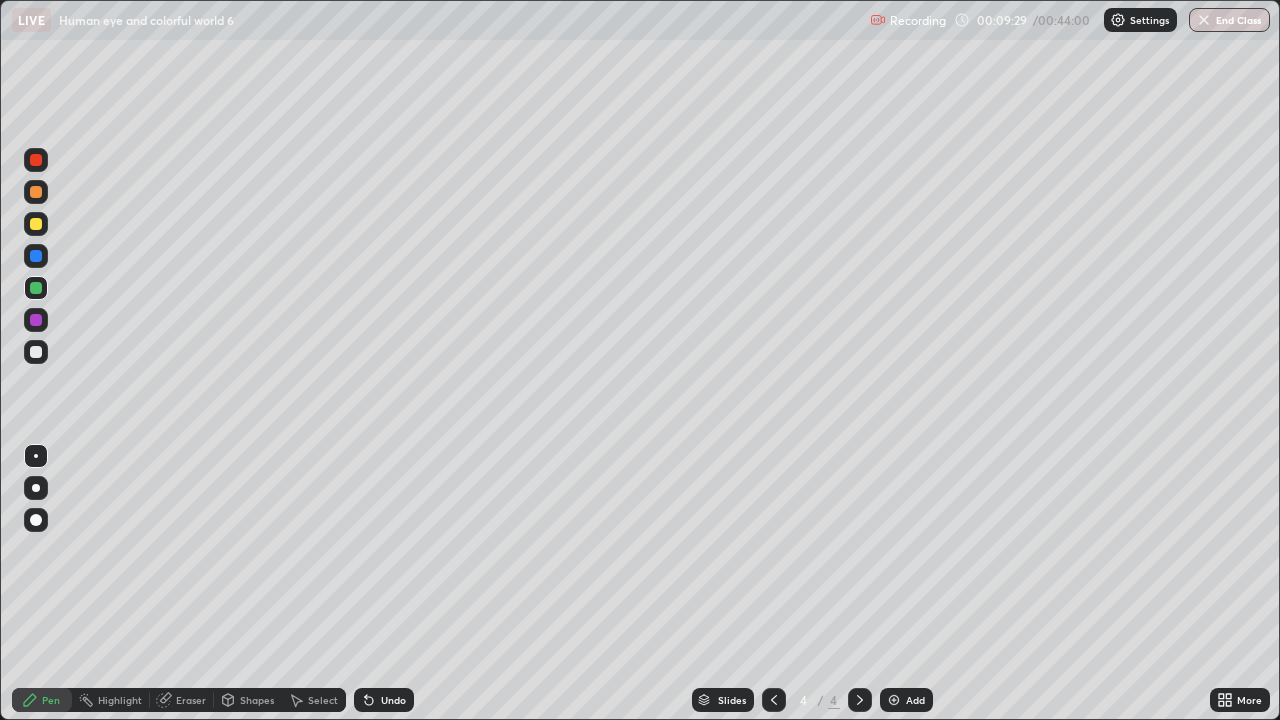 click at bounding box center [36, 352] 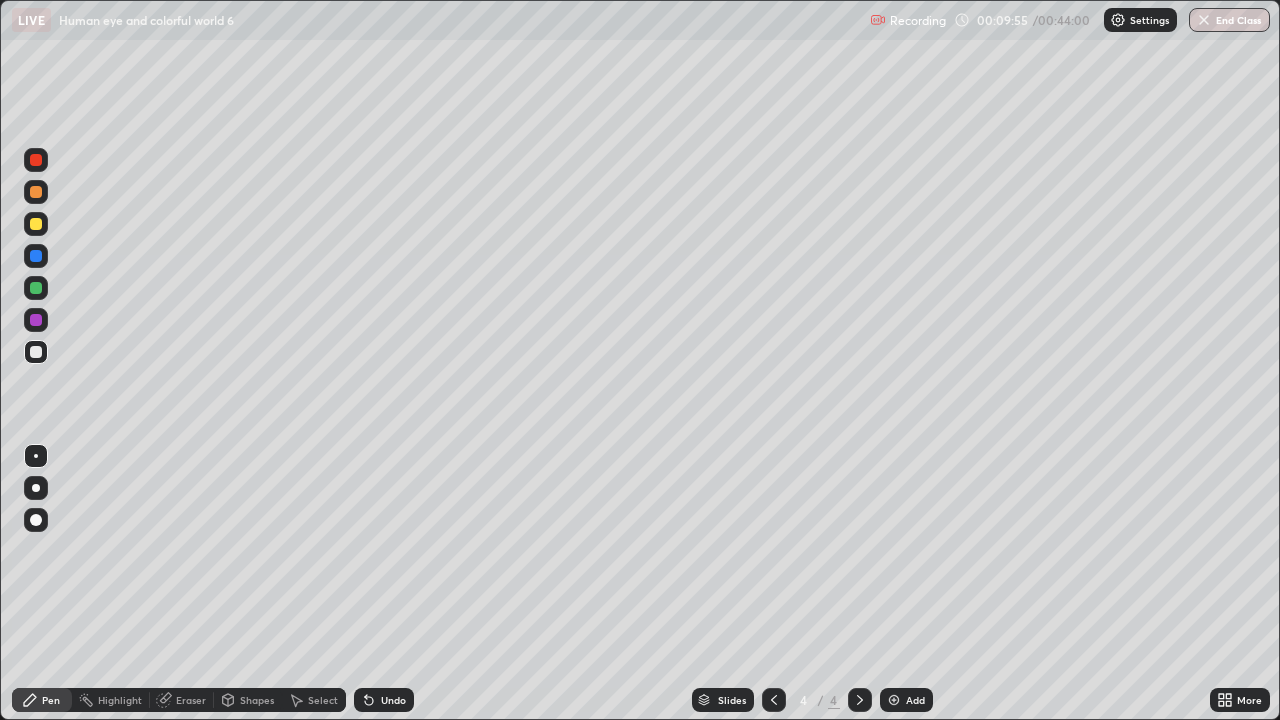 click 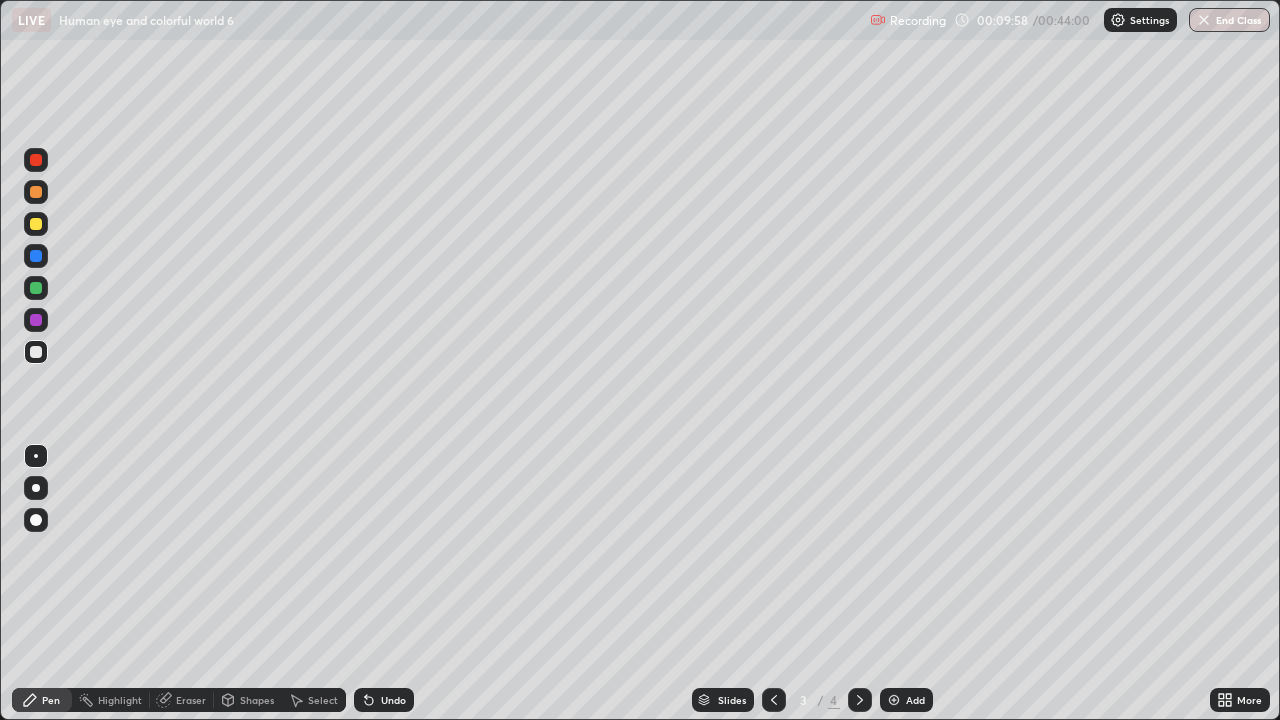 click at bounding box center [36, 192] 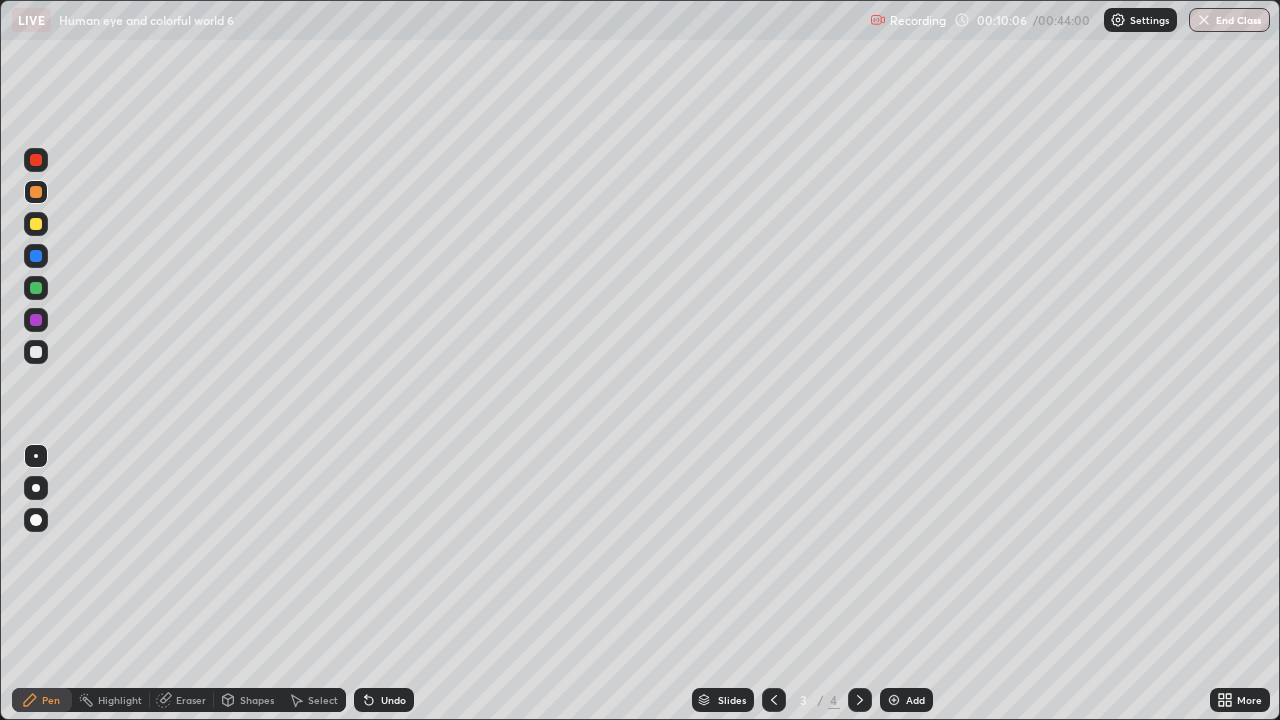 click on "Select" at bounding box center (323, 700) 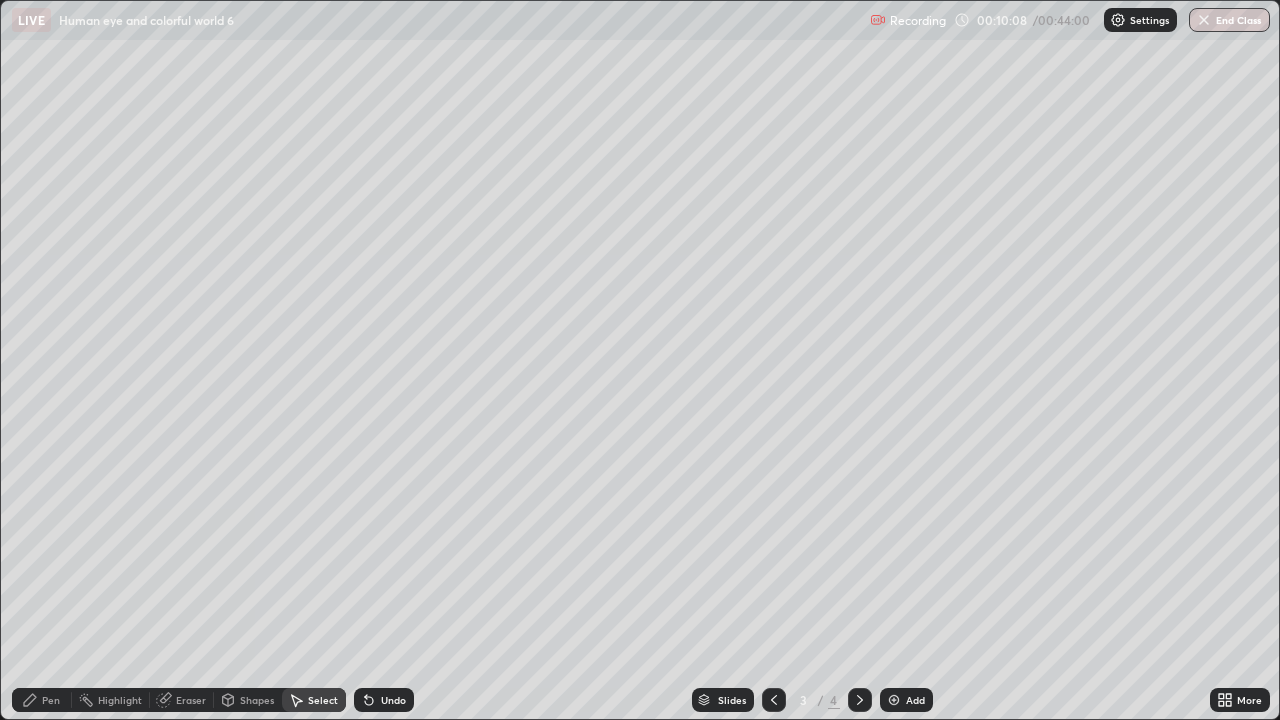 click on "Shapes" at bounding box center (257, 700) 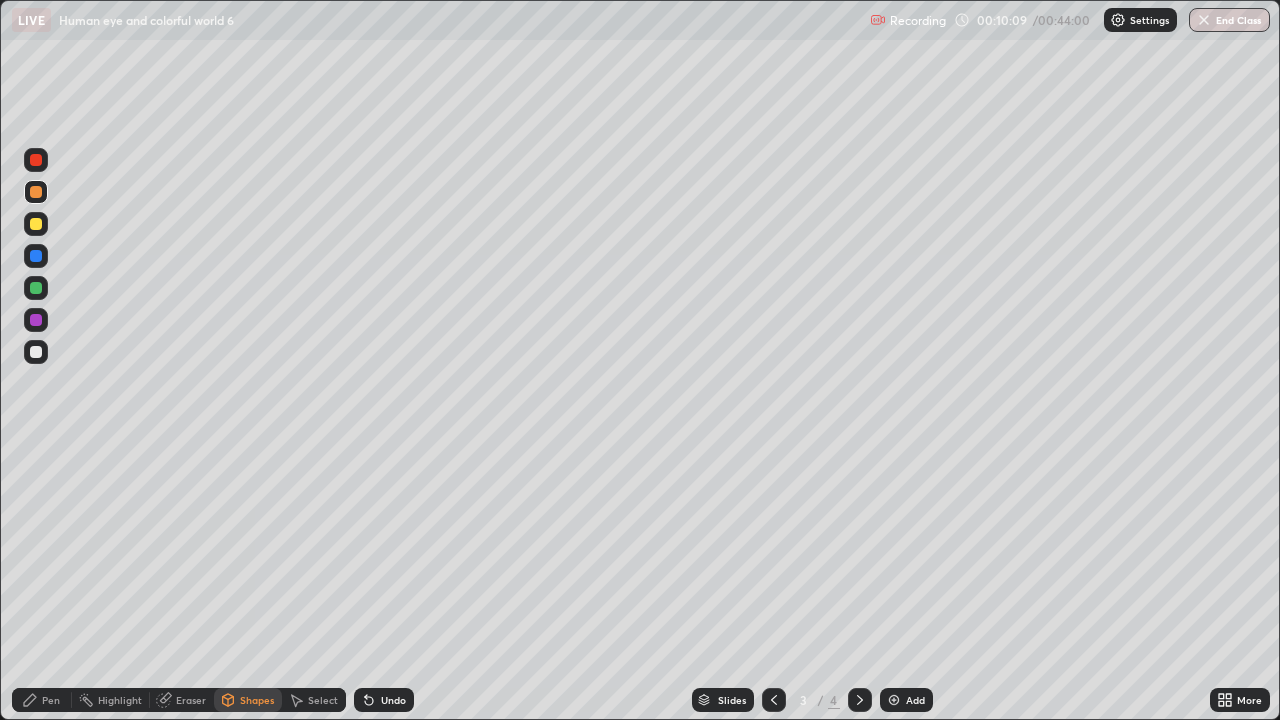 click on "Eraser" at bounding box center [191, 700] 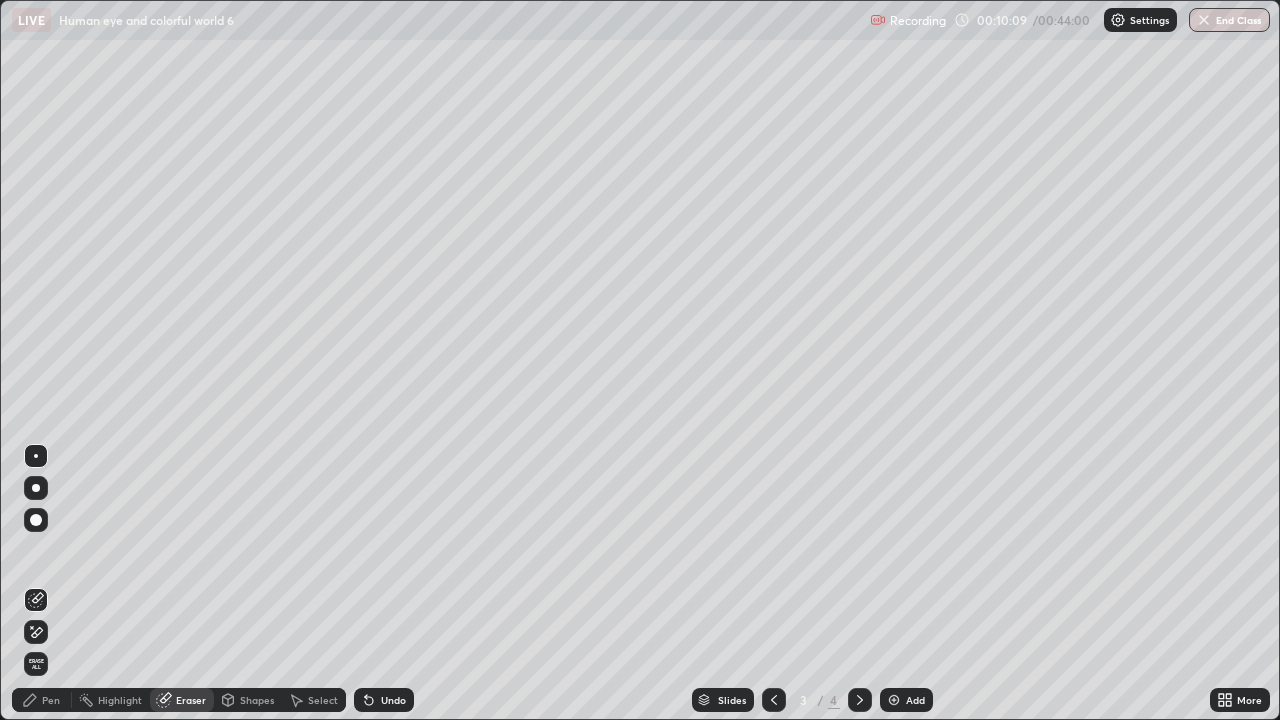 click on "Highlight" at bounding box center (120, 700) 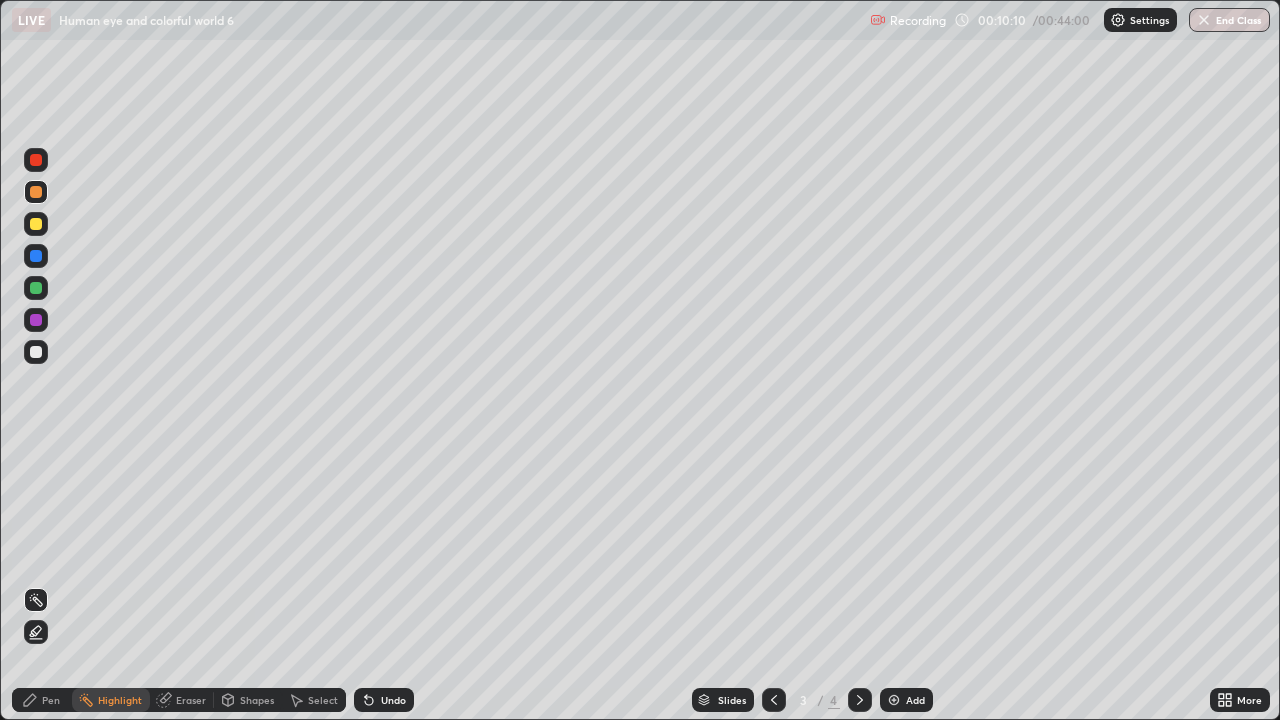 click on "Pen" at bounding box center [51, 700] 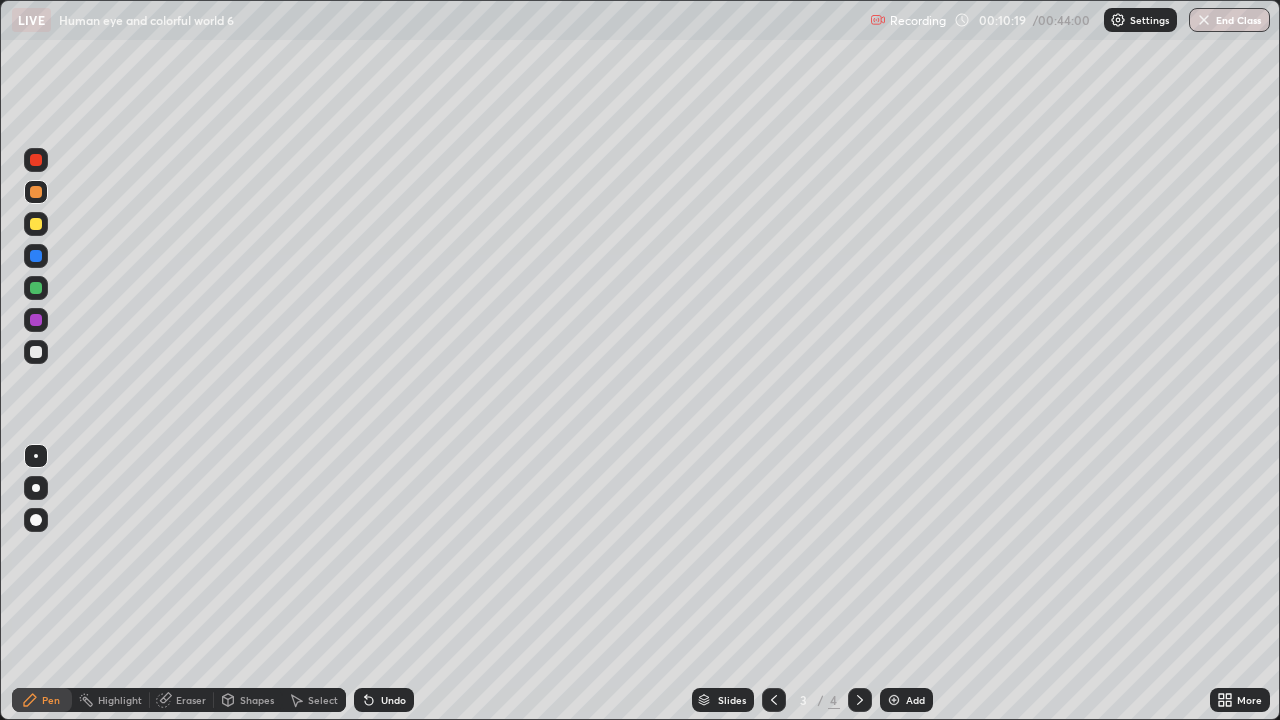 click at bounding box center (36, 192) 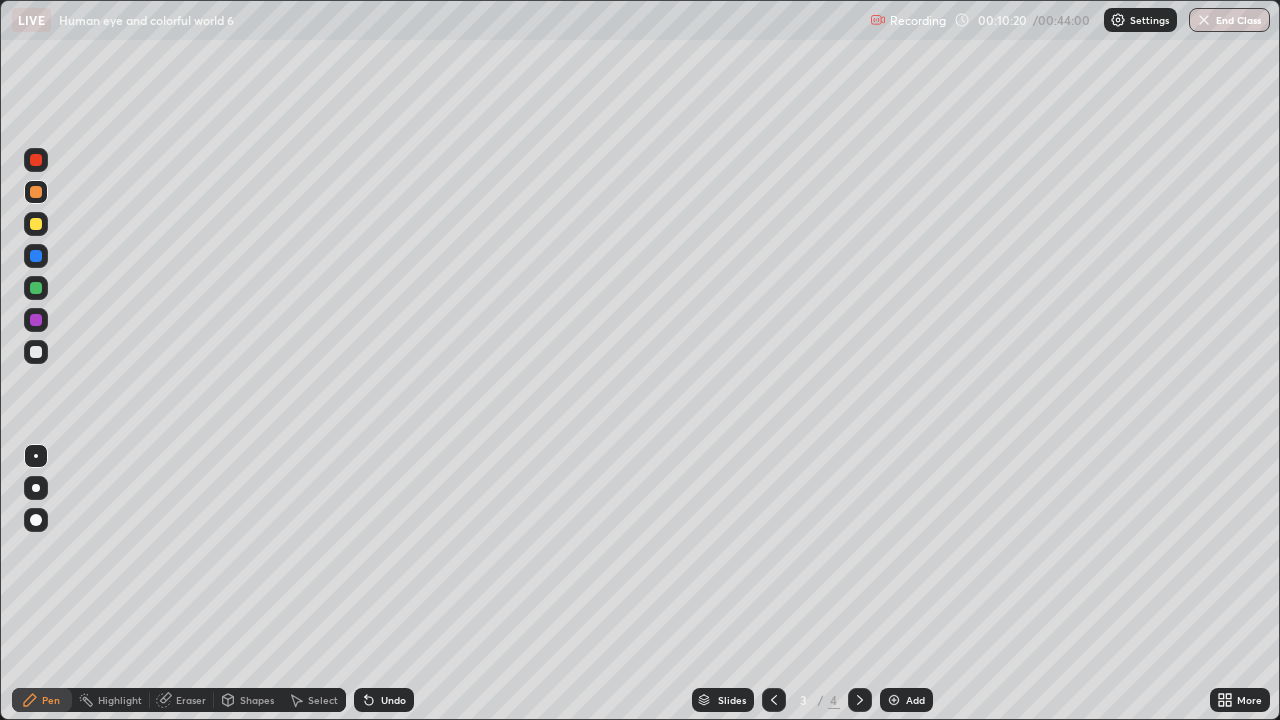 click at bounding box center (36, 192) 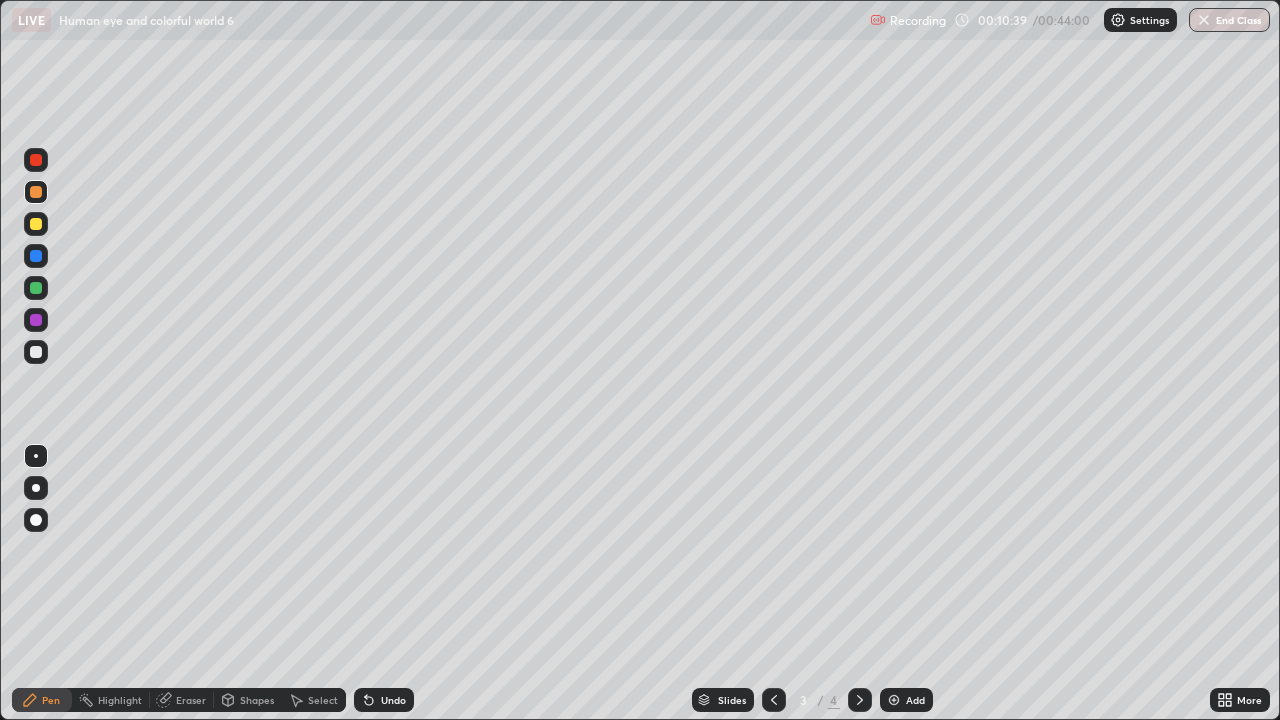 click at bounding box center [36, 224] 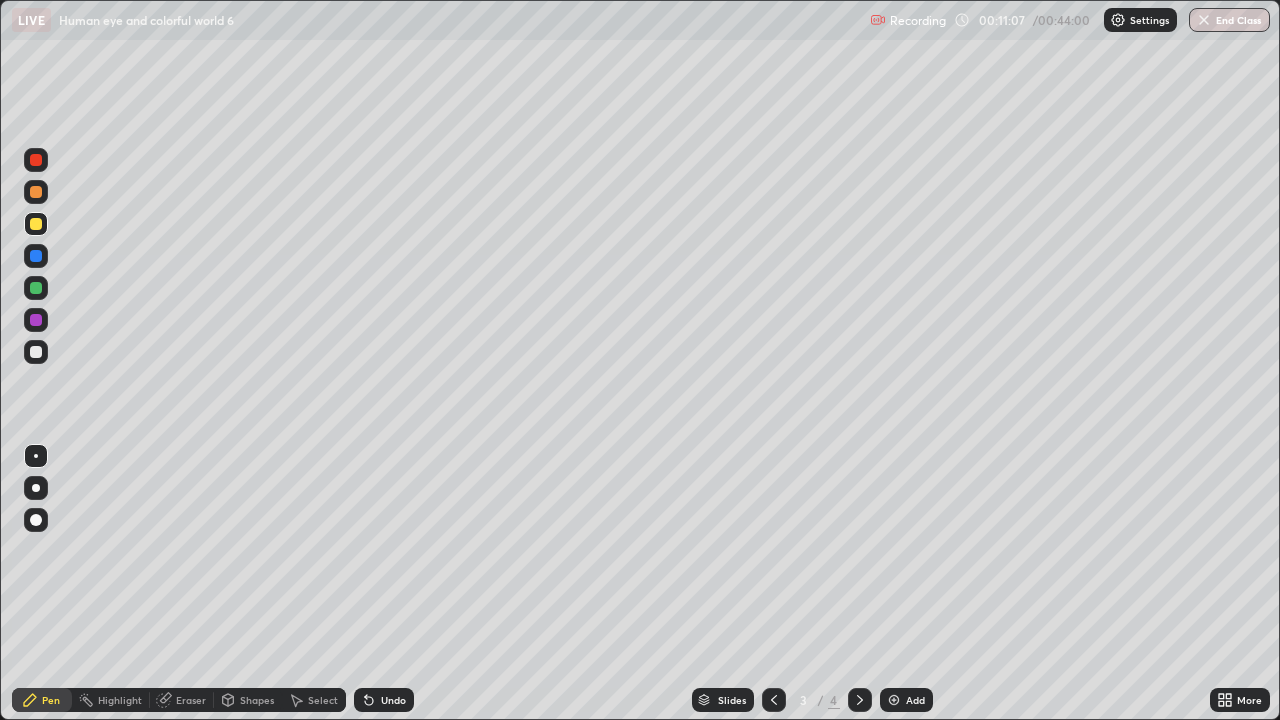 click at bounding box center (36, 288) 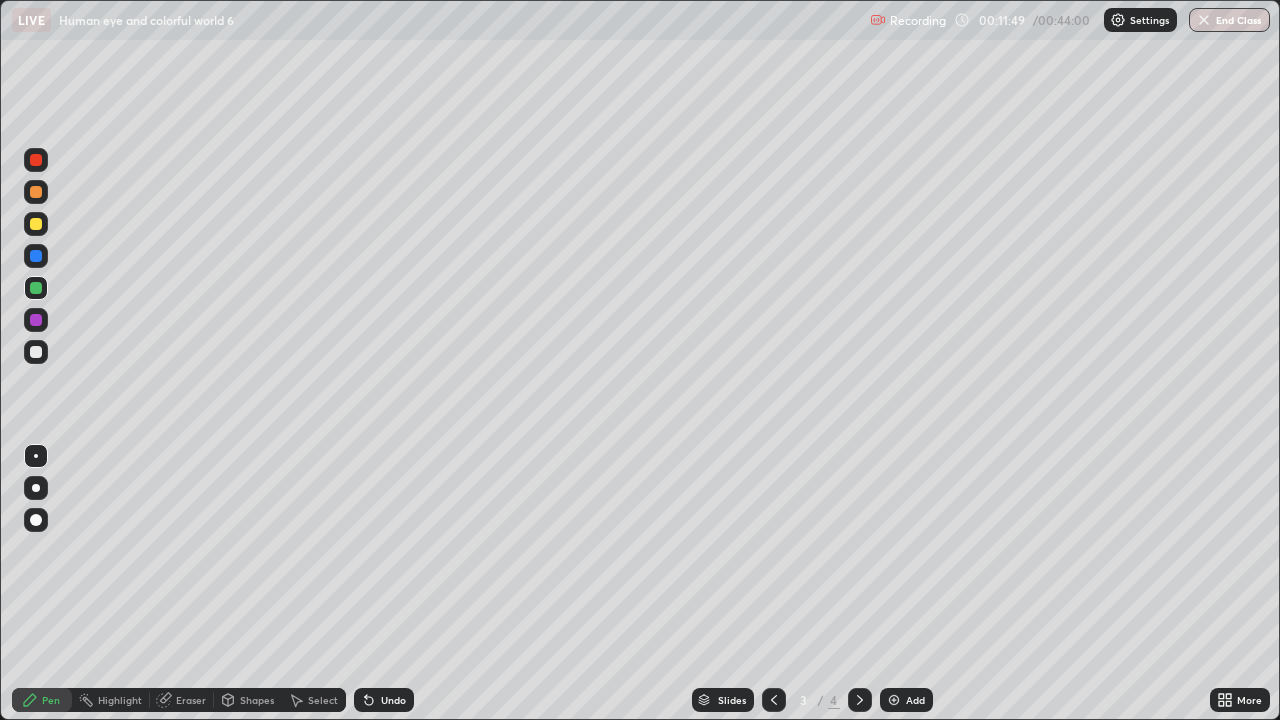 click at bounding box center [36, 160] 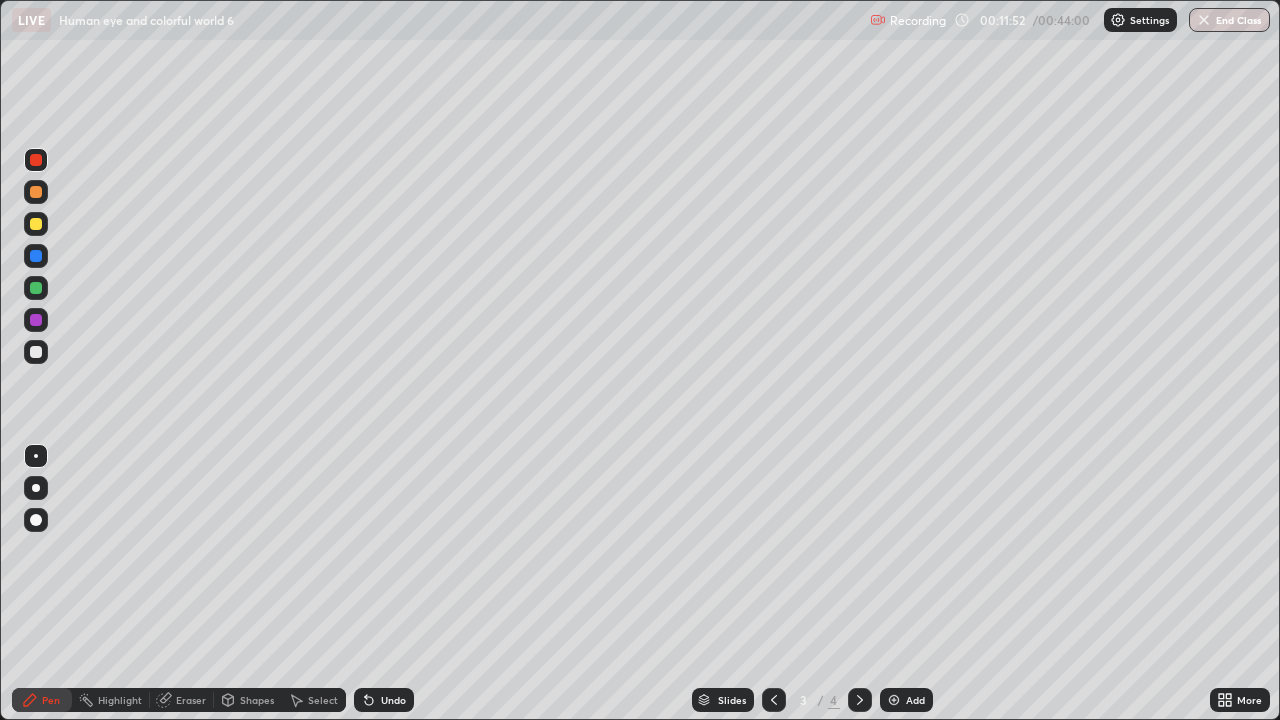click at bounding box center [36, 256] 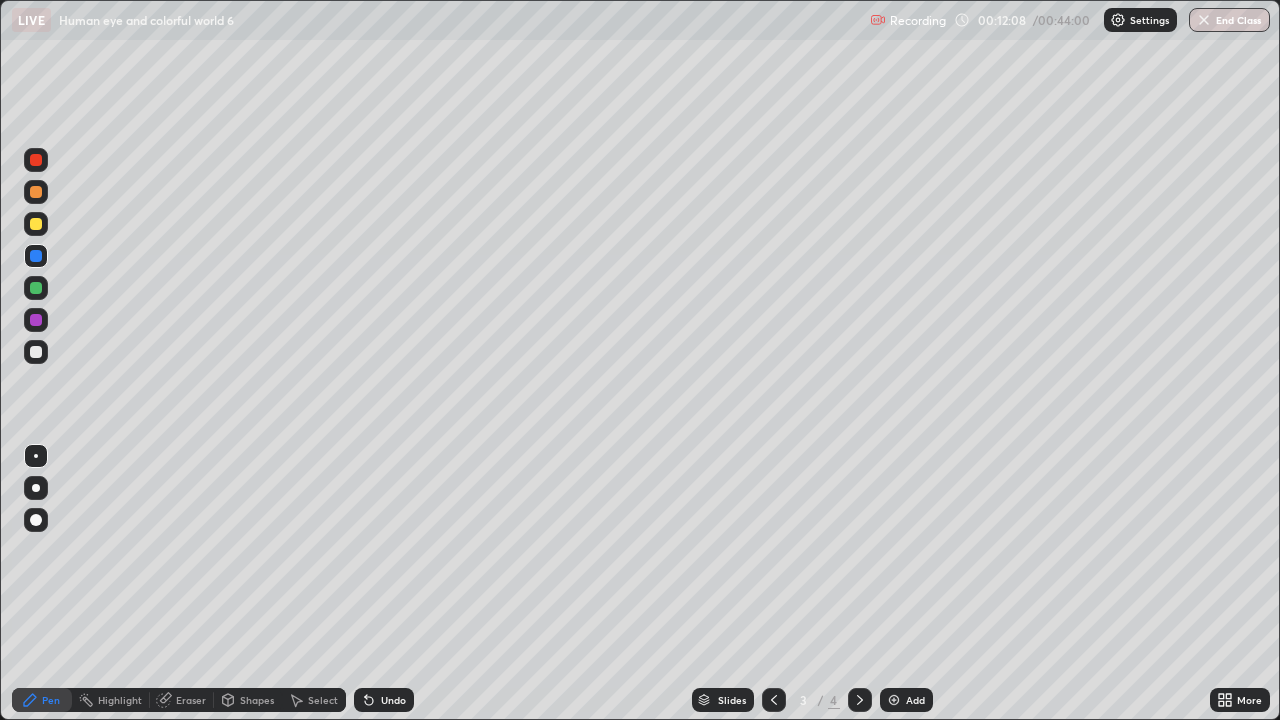 click at bounding box center [36, 160] 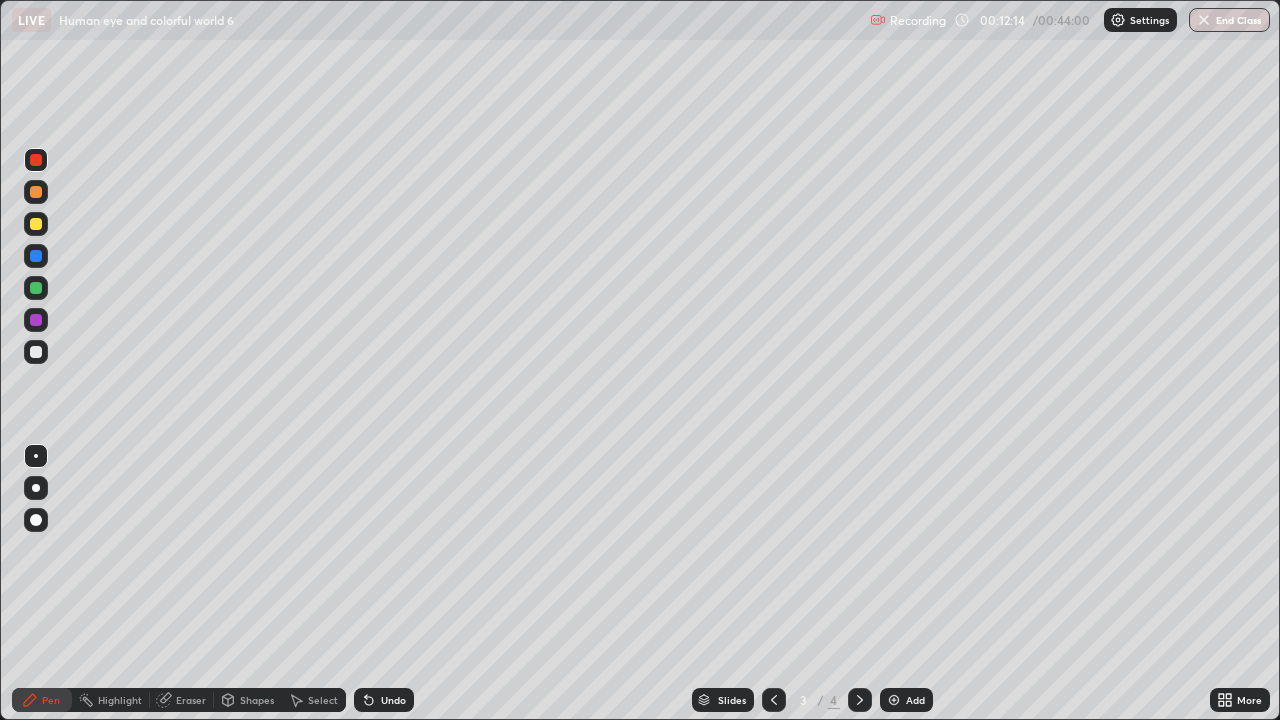 click at bounding box center [36, 256] 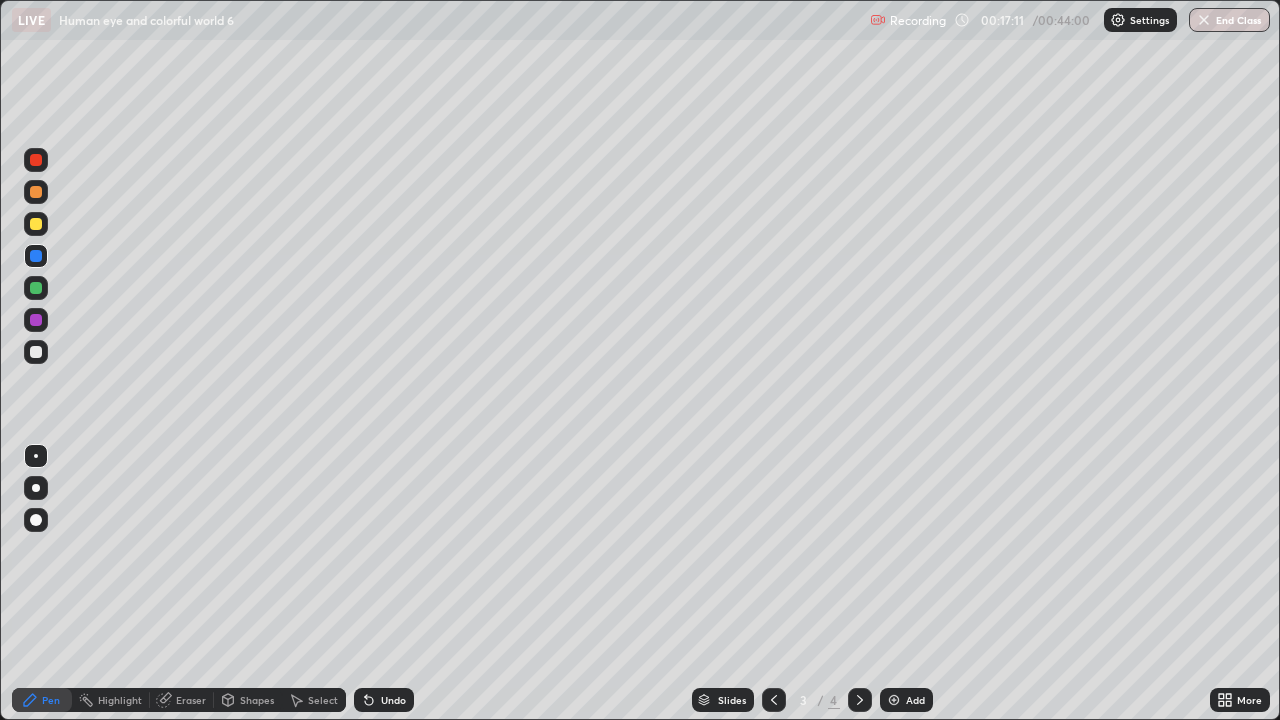 click at bounding box center (36, 224) 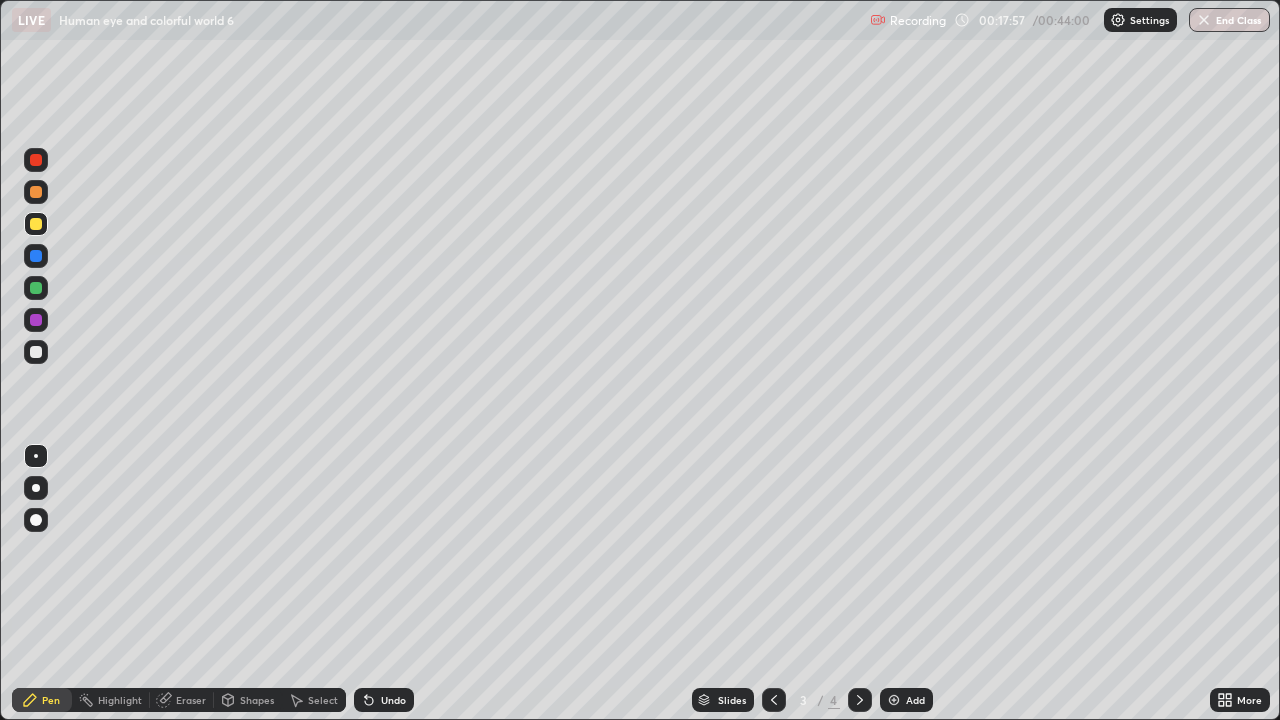 click at bounding box center [36, 192] 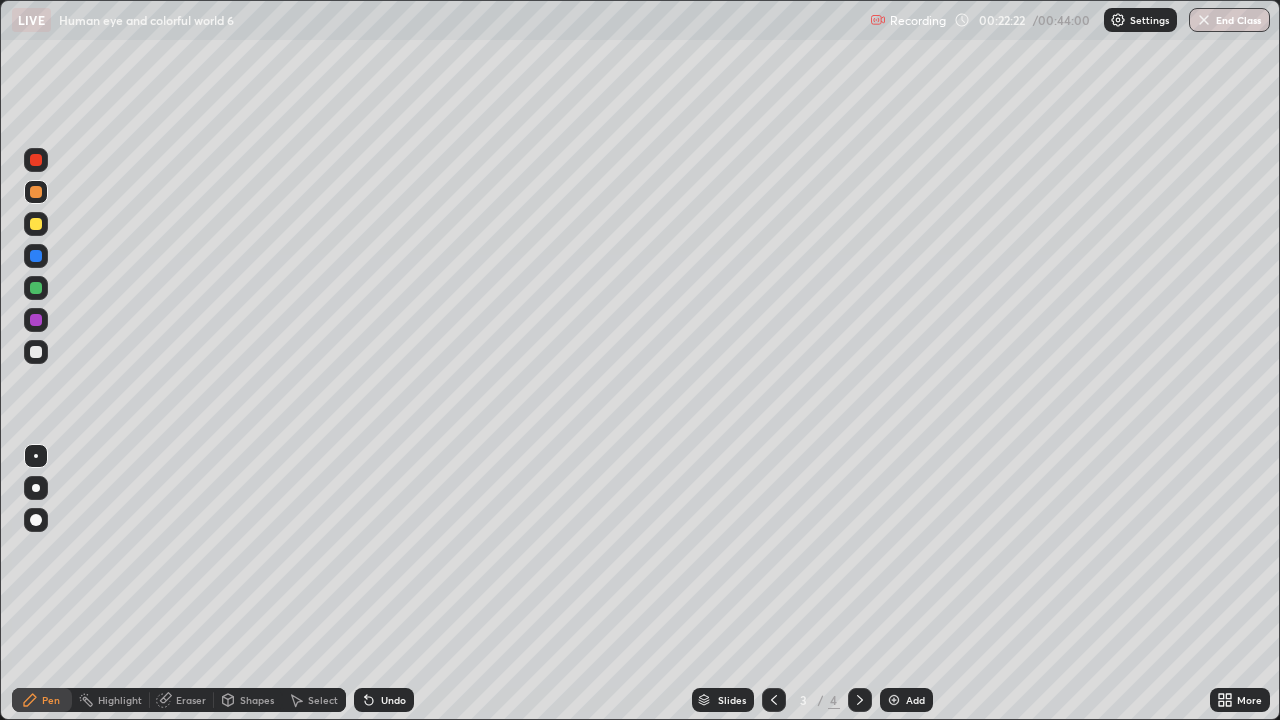 click at bounding box center (894, 700) 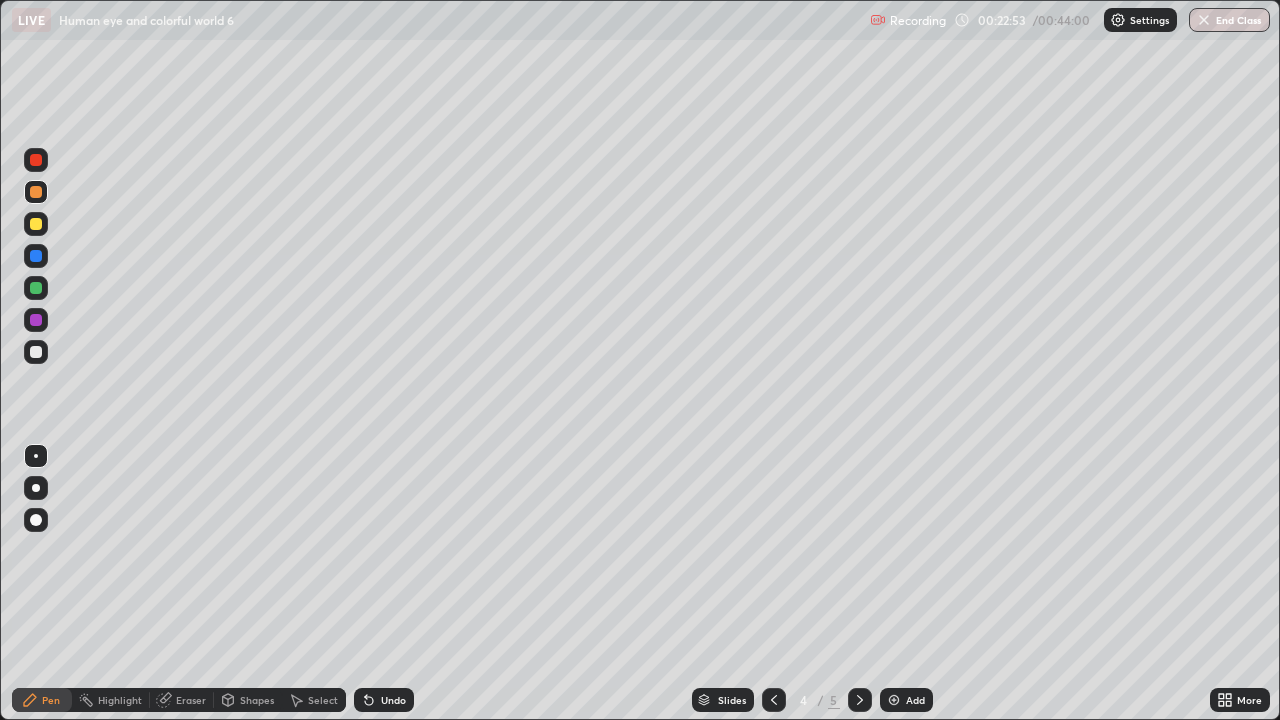 click at bounding box center (860, 700) 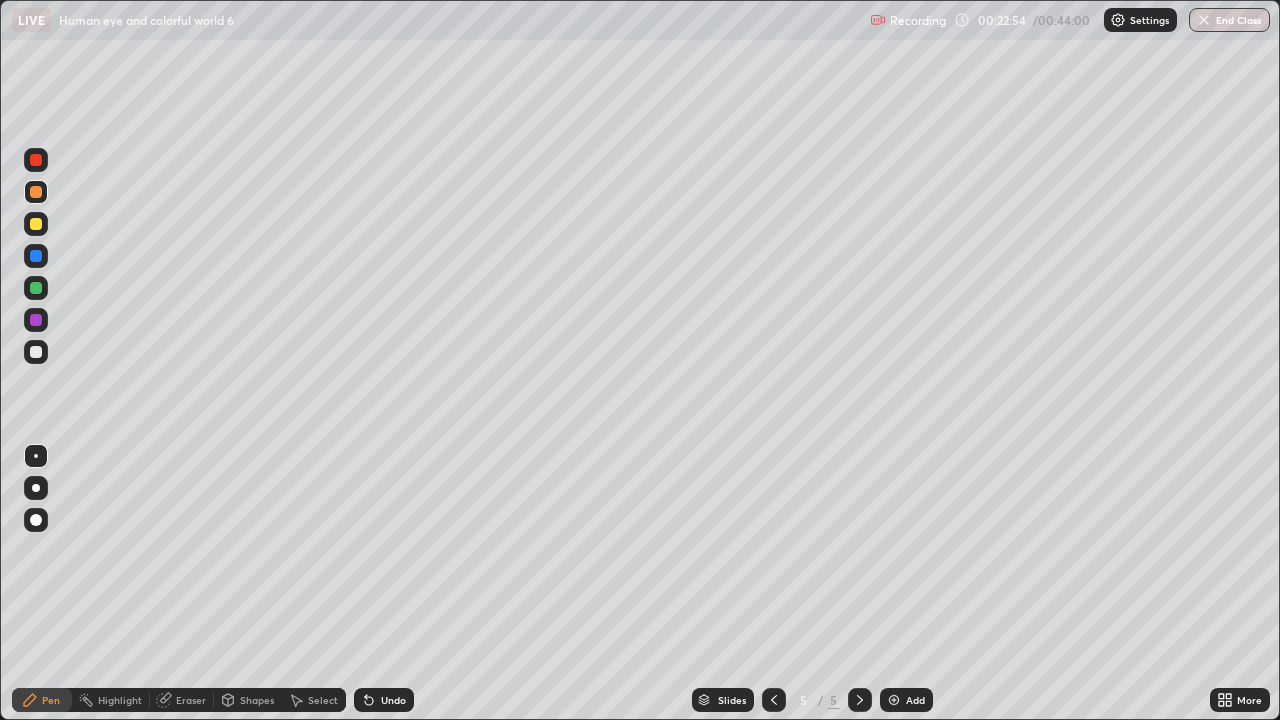 click at bounding box center [894, 700] 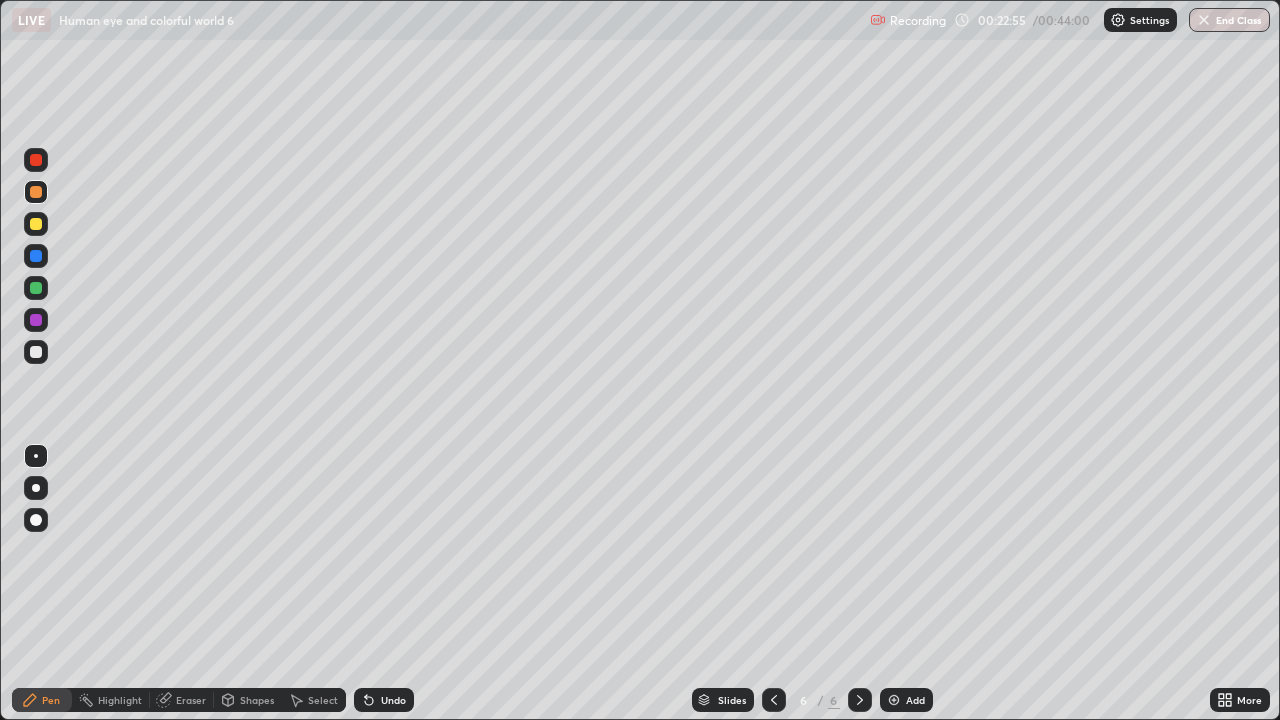 click at bounding box center [36, 160] 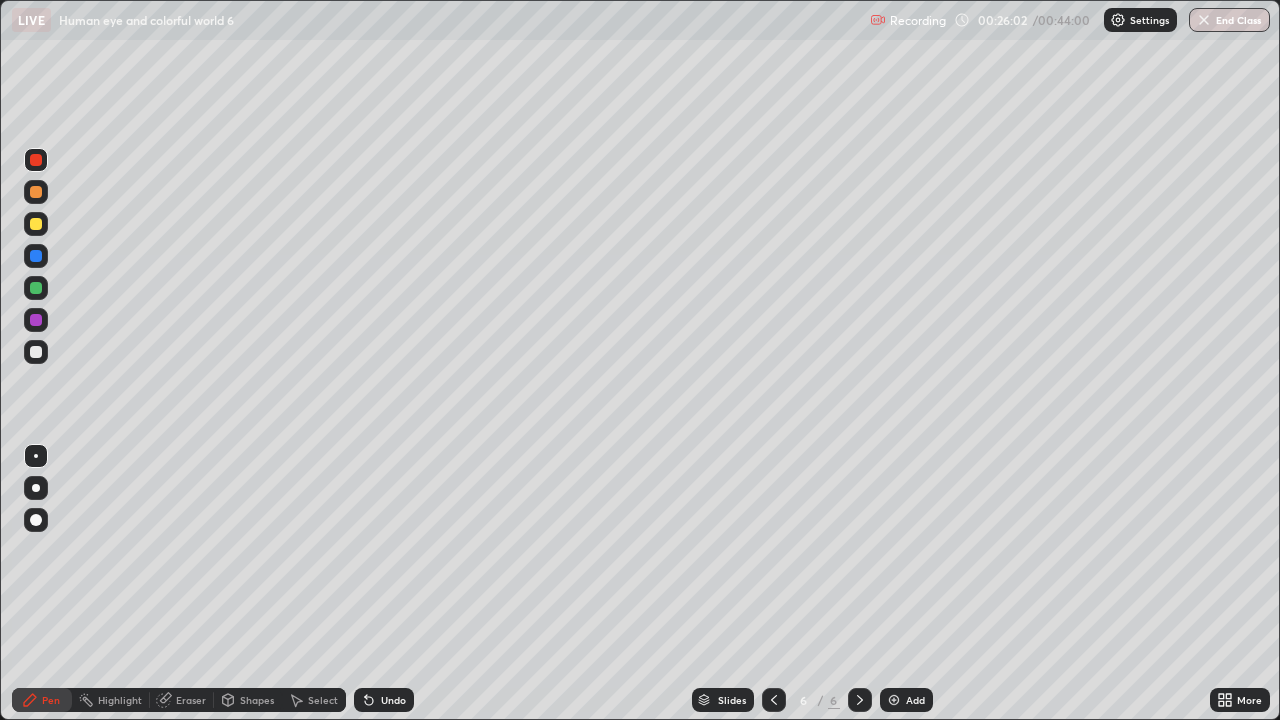 click on "Add" at bounding box center [906, 700] 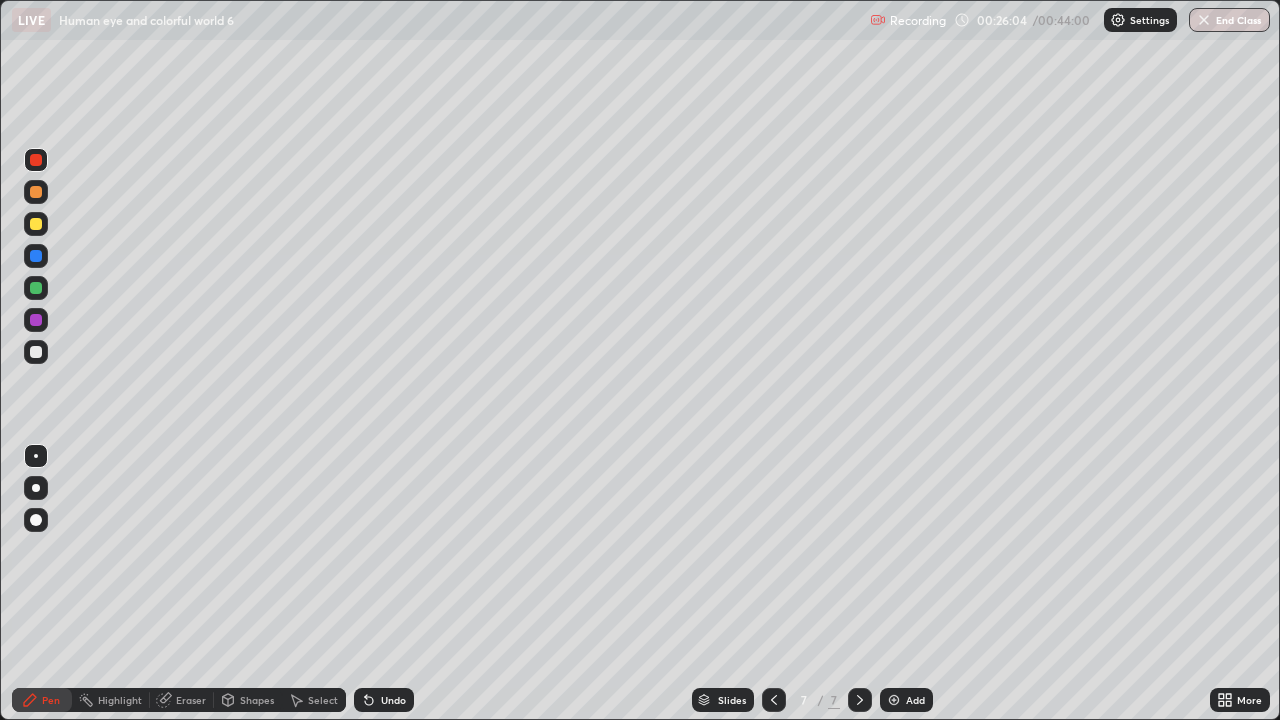 click at bounding box center [36, 192] 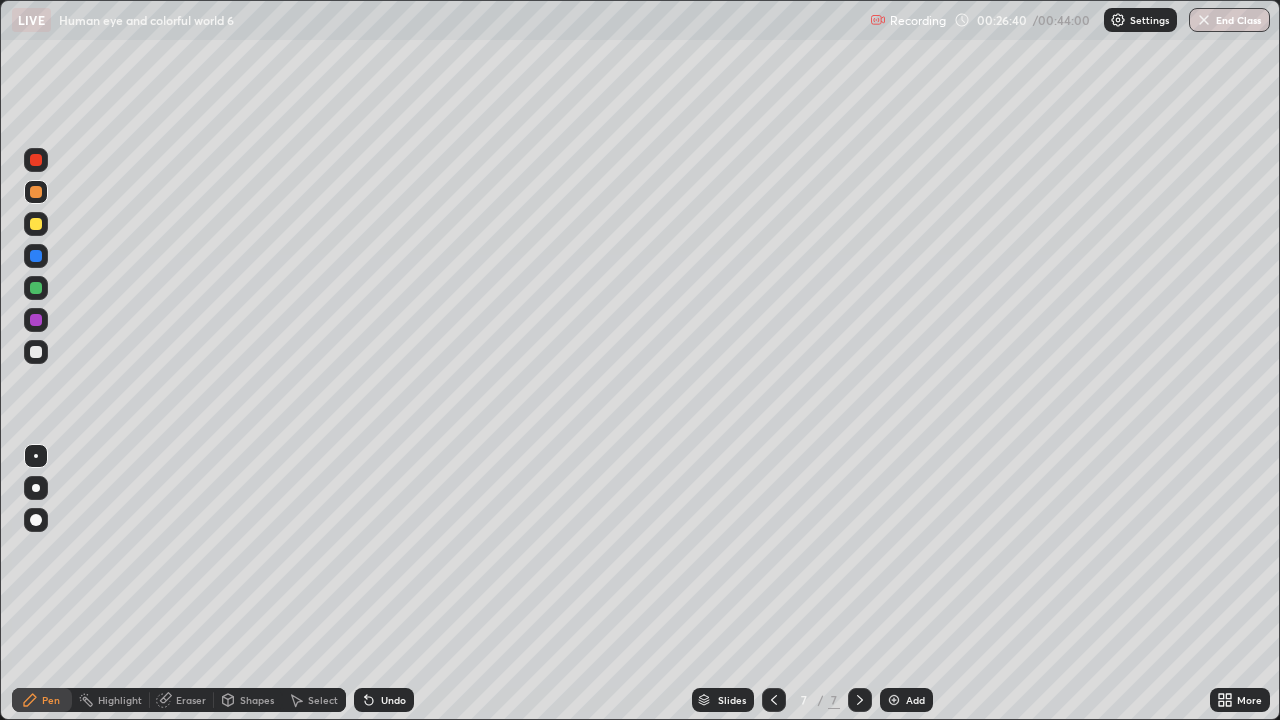 click at bounding box center (36, 352) 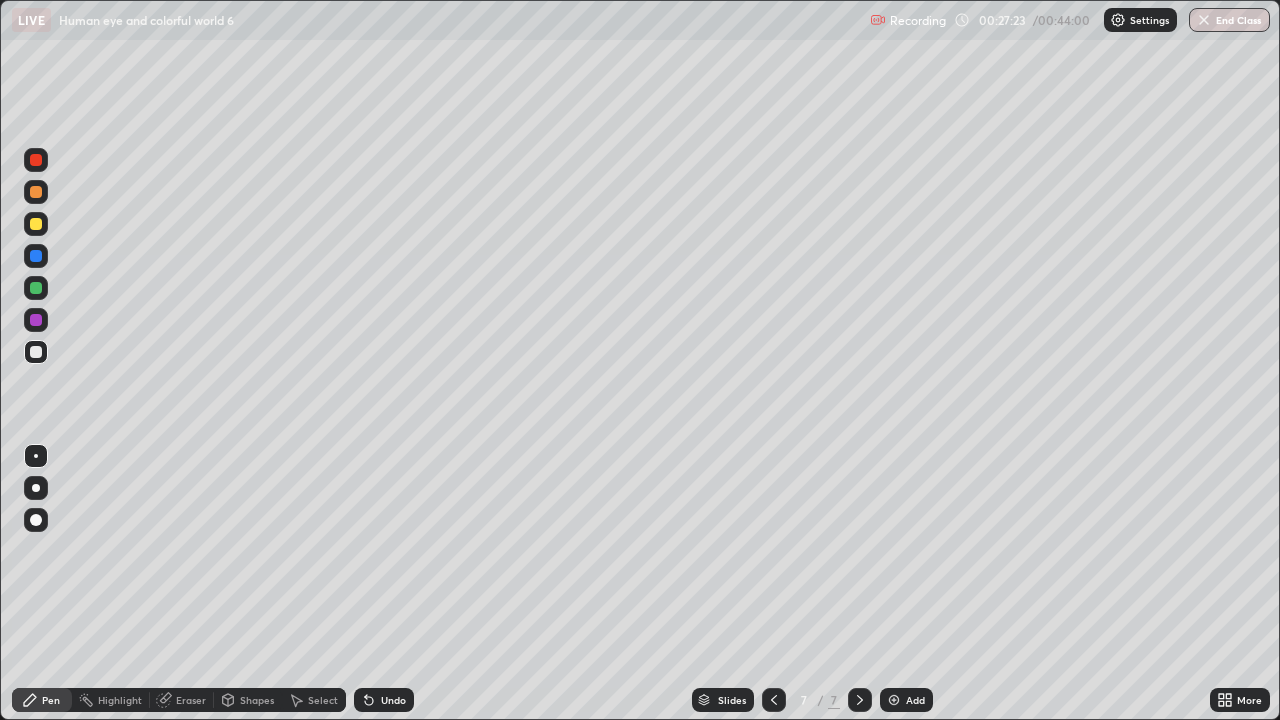 click at bounding box center (36, 160) 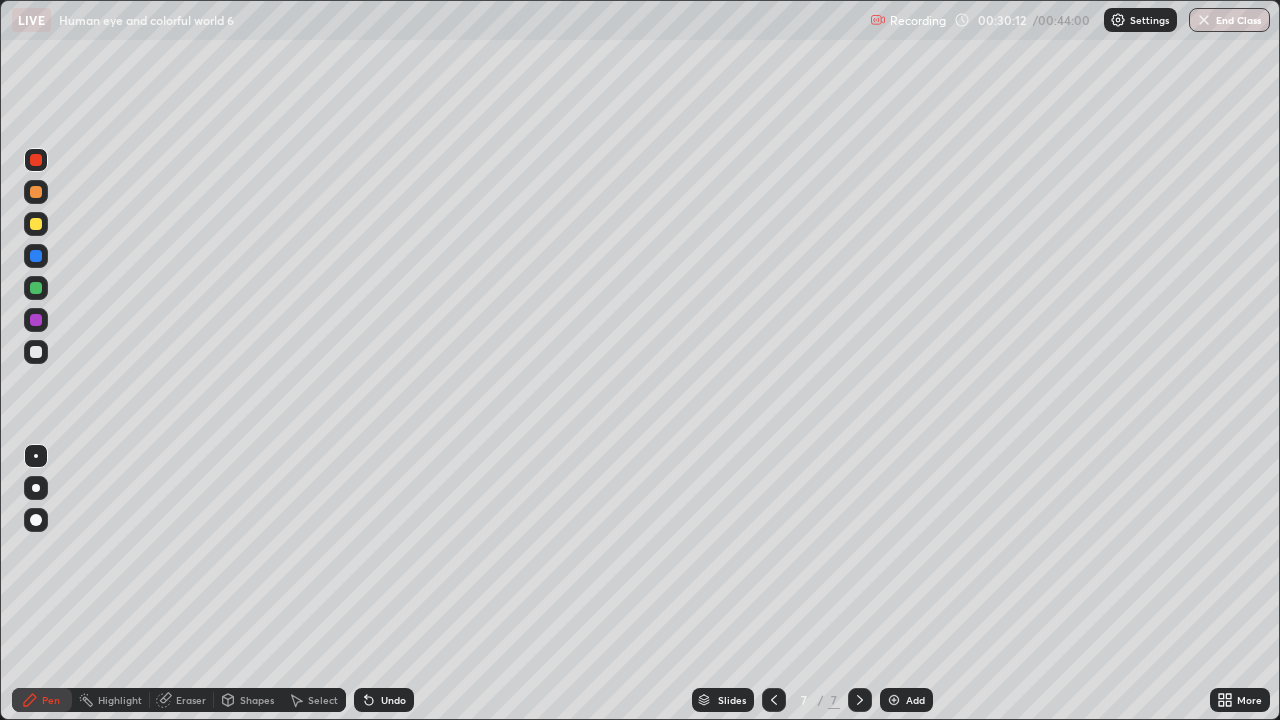 click at bounding box center (36, 288) 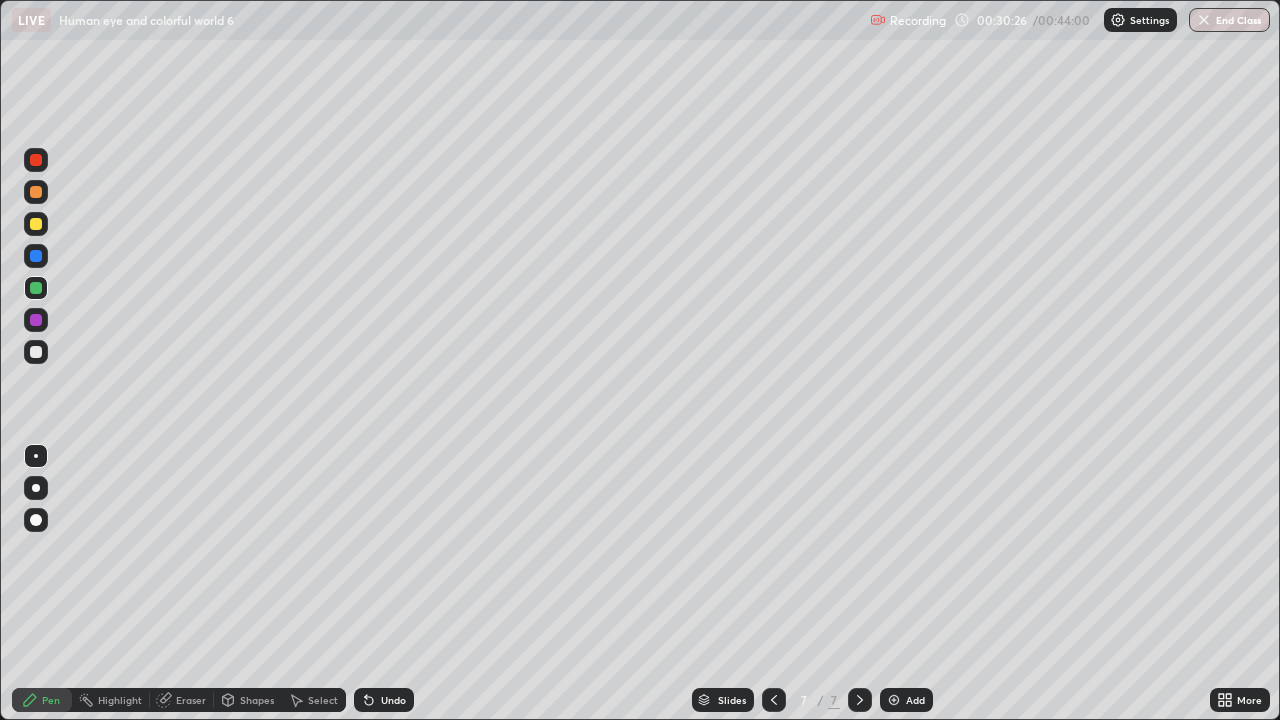 click on "Setting up your live class" at bounding box center (640, 360) 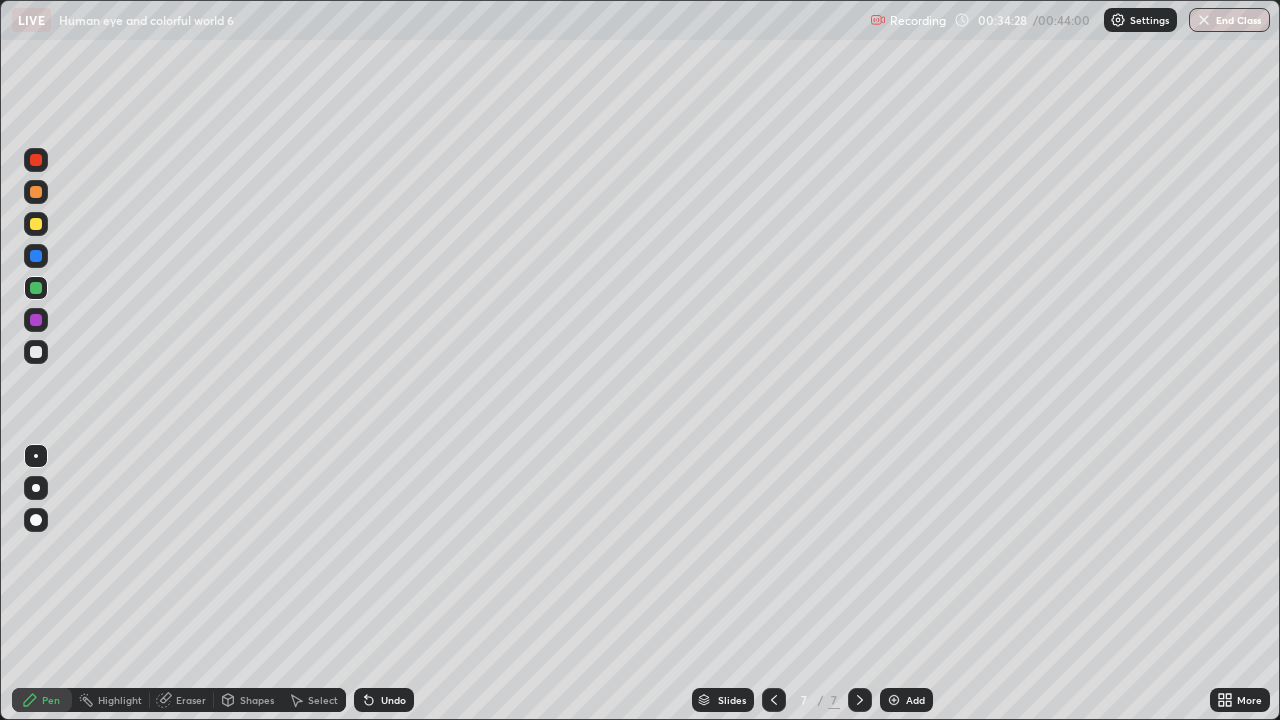 click at bounding box center (894, 700) 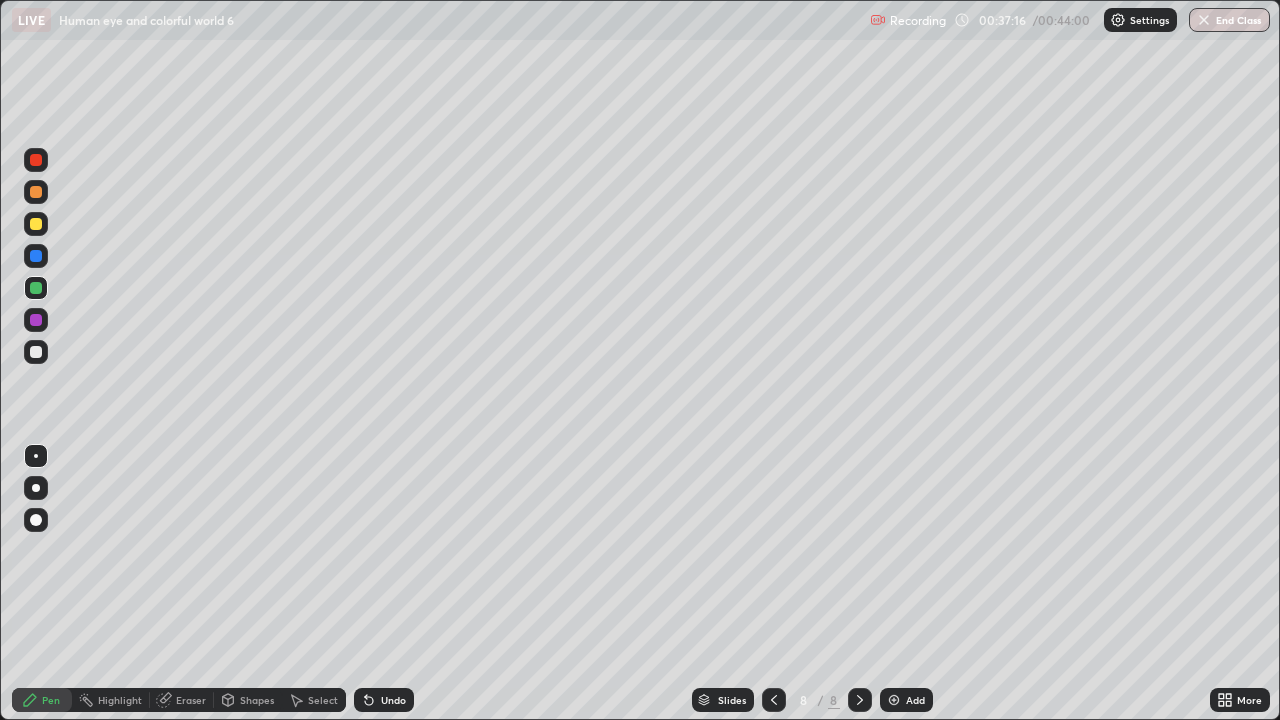 click at bounding box center (36, 224) 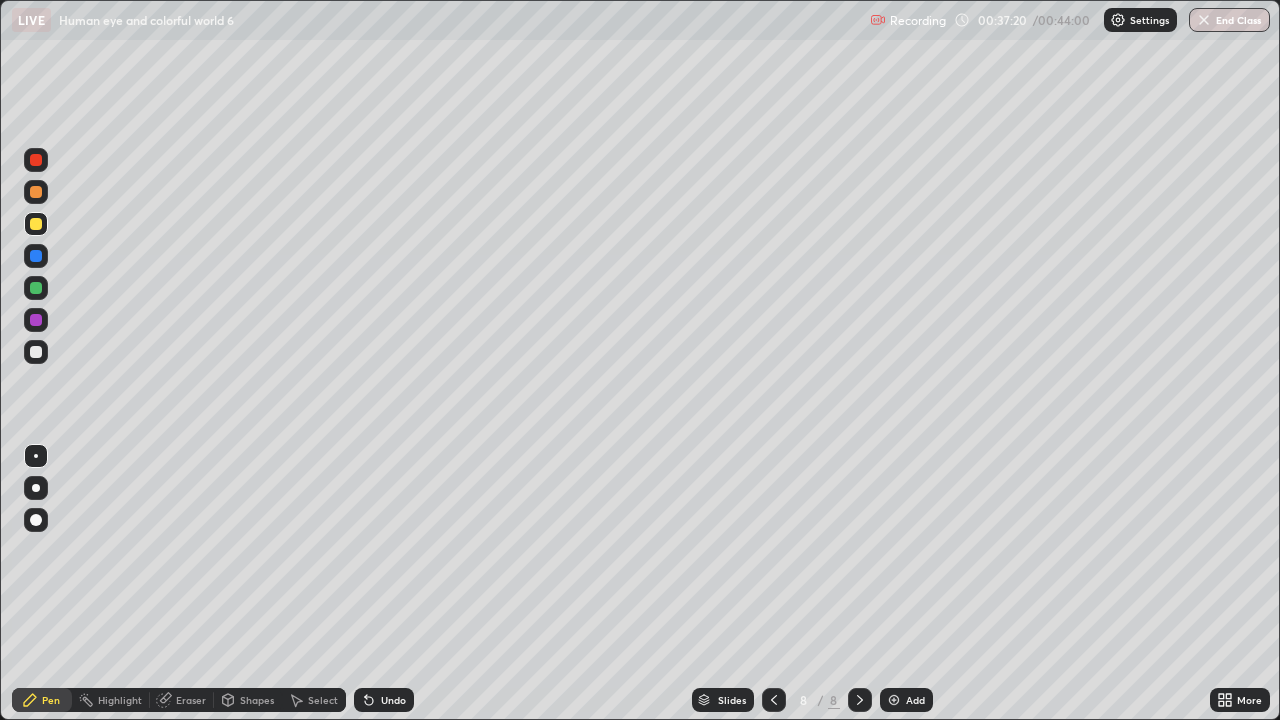 click at bounding box center (36, 352) 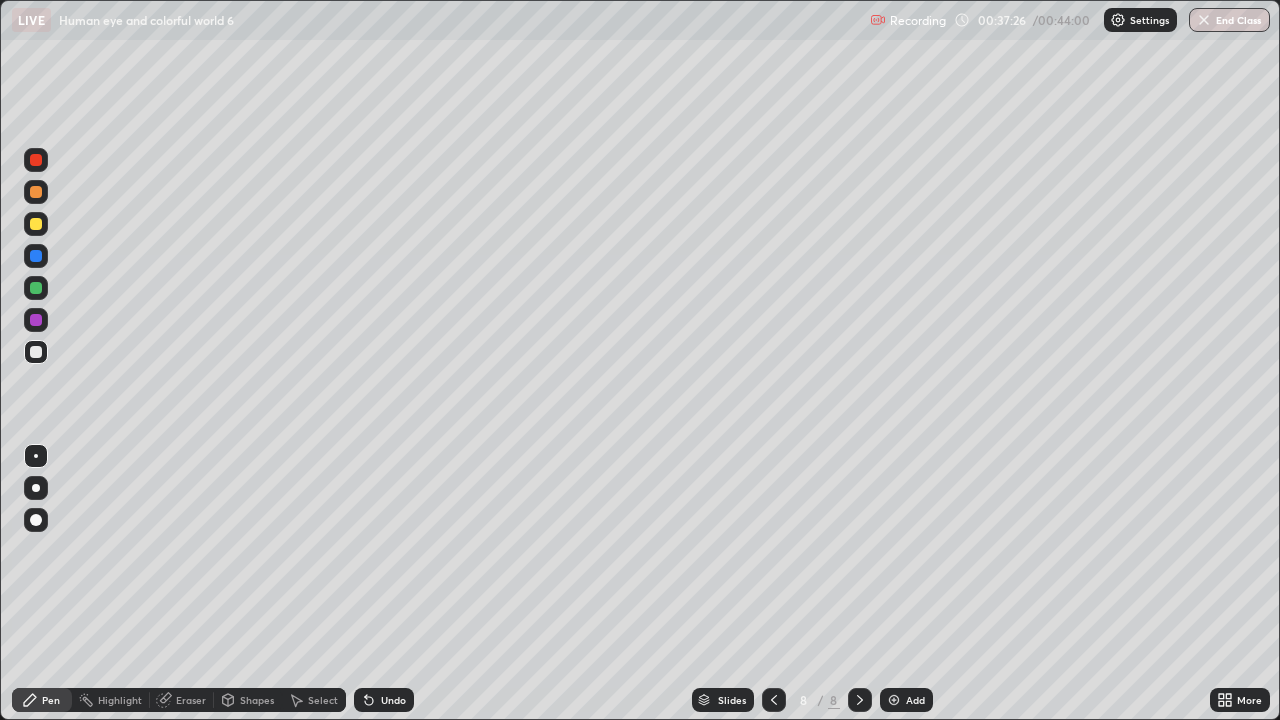click at bounding box center (36, 192) 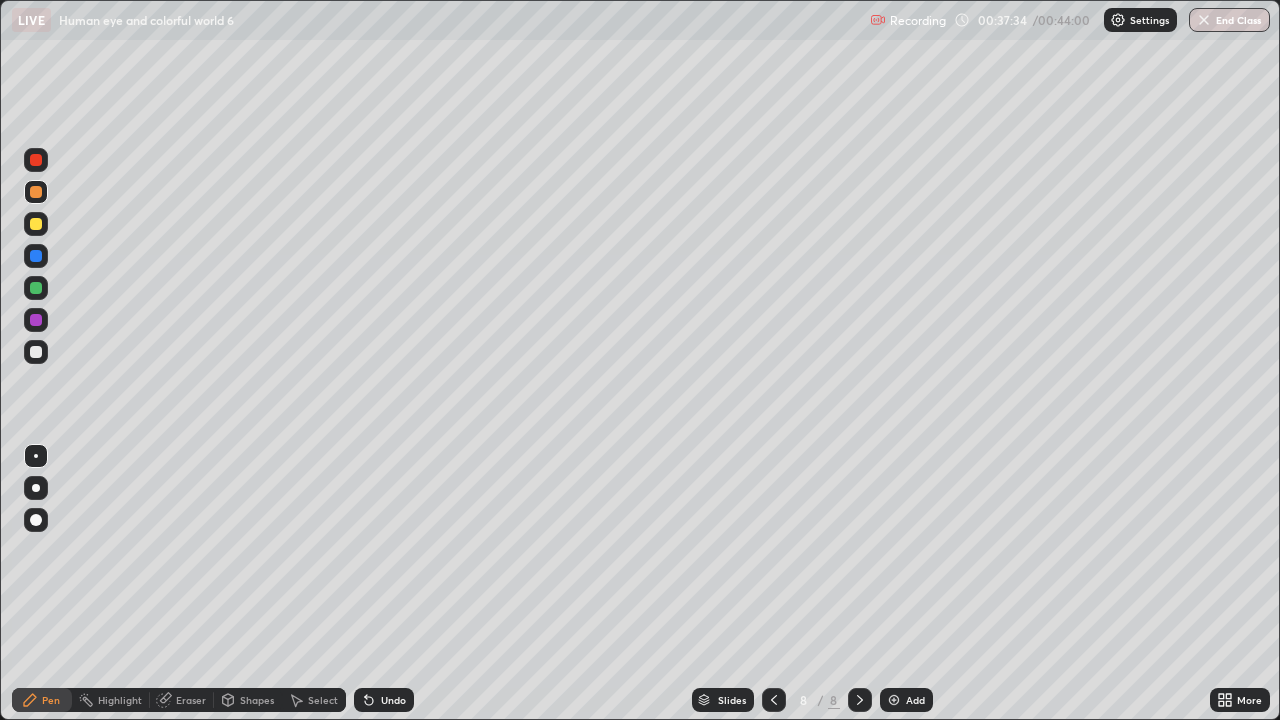 click at bounding box center [36, 160] 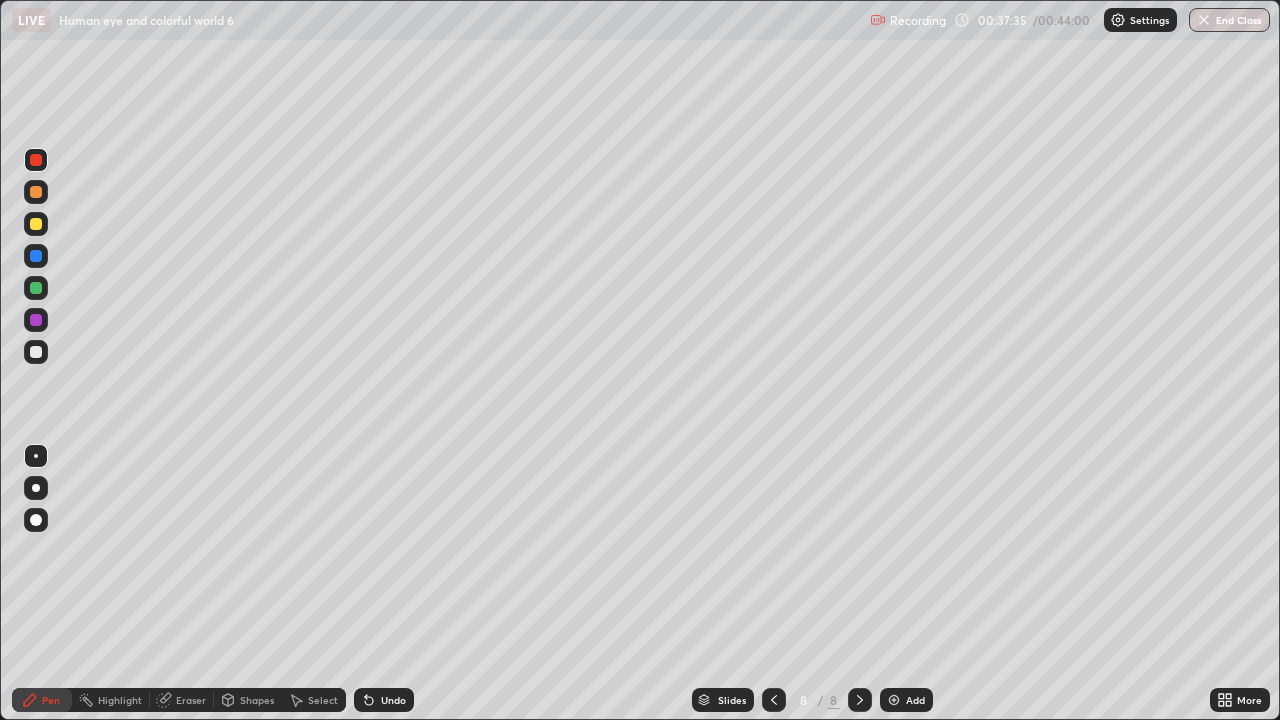 click at bounding box center (36, 352) 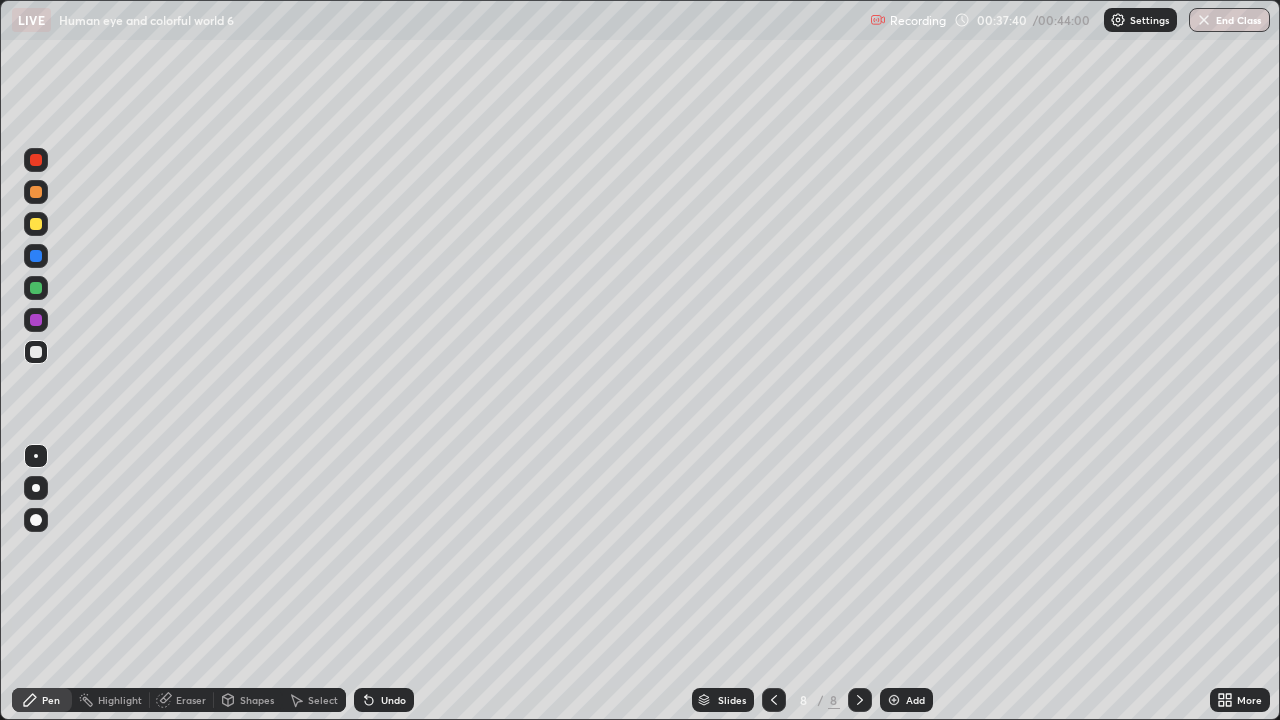 click at bounding box center [36, 288] 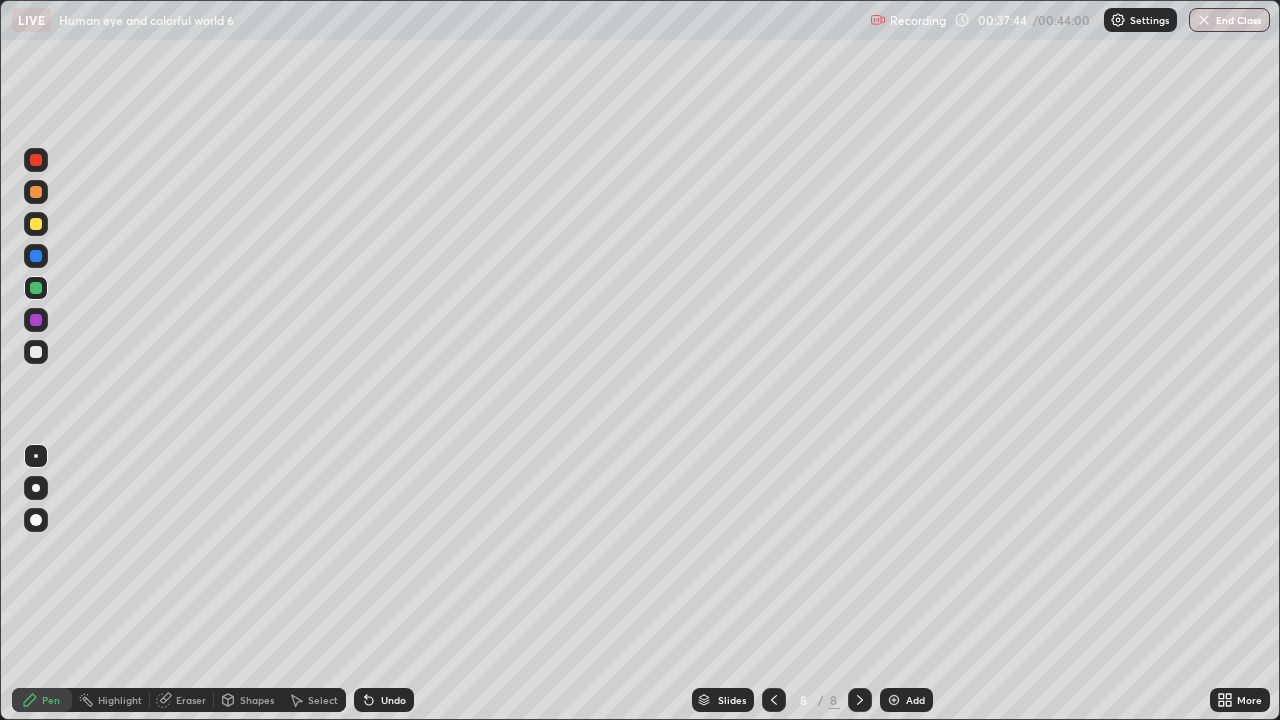 click at bounding box center (36, 352) 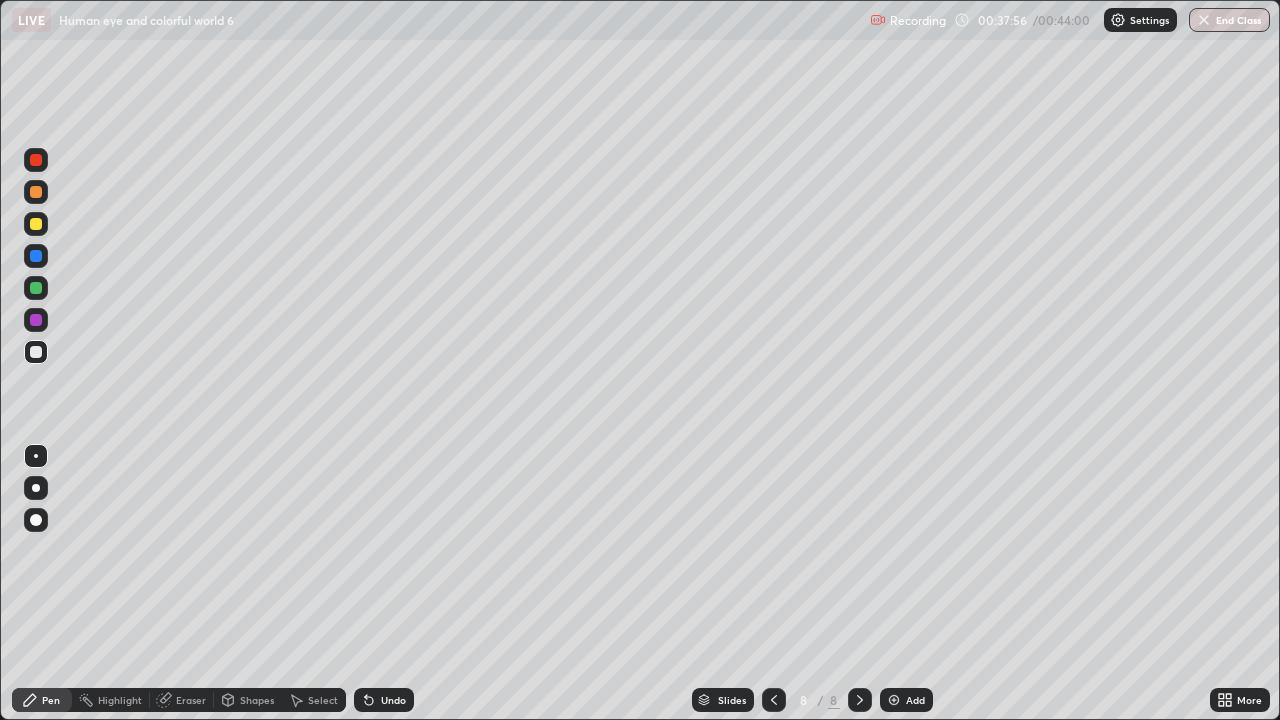 click at bounding box center [36, 352] 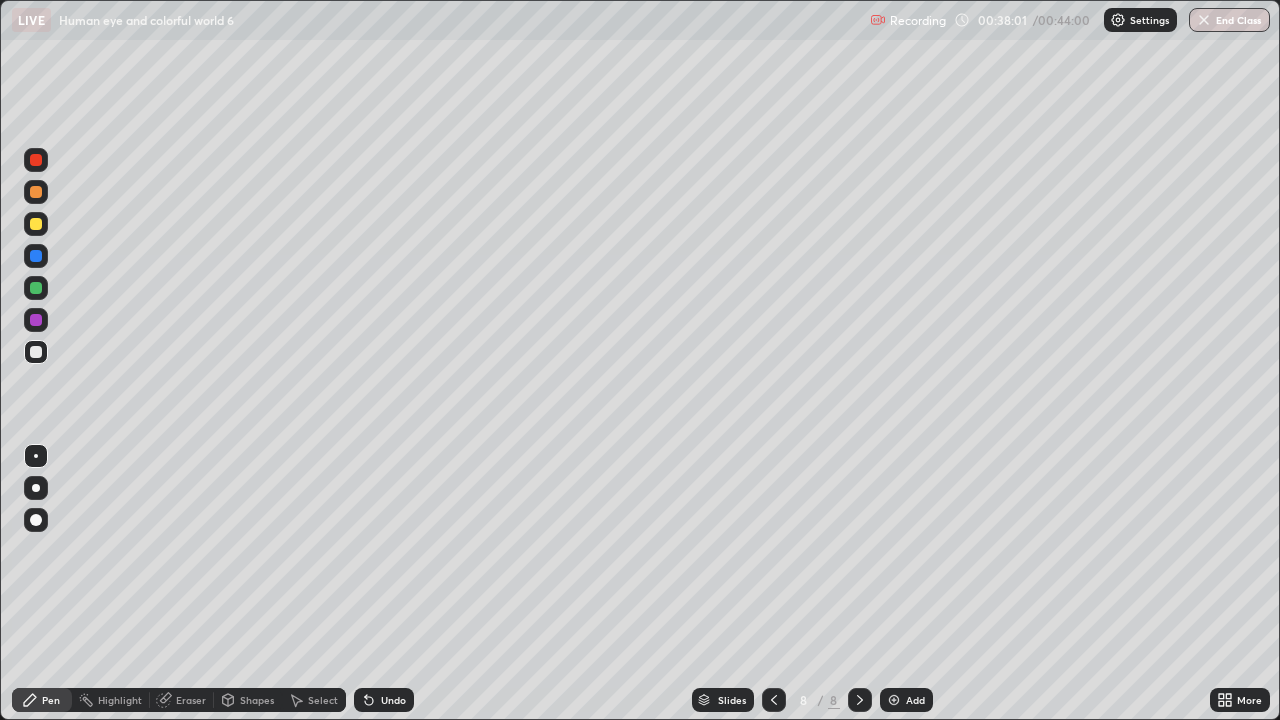 click at bounding box center [36, 224] 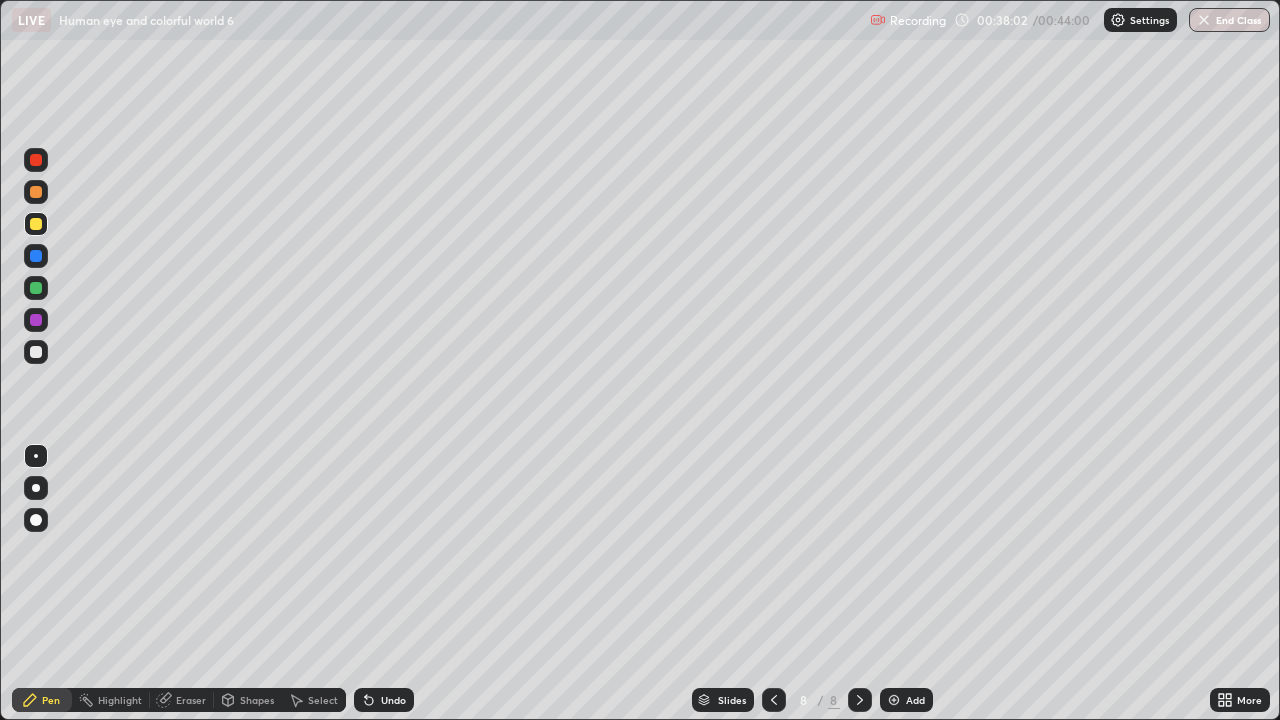 click at bounding box center (36, 160) 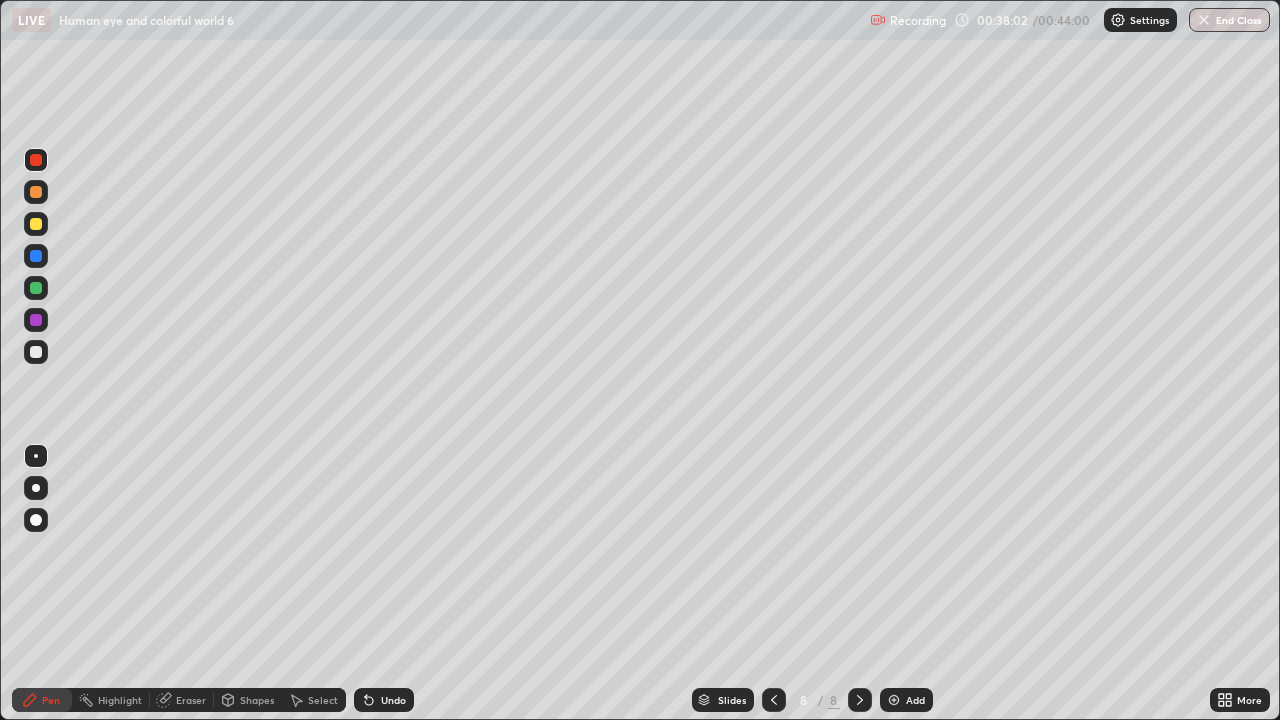 click at bounding box center [36, 160] 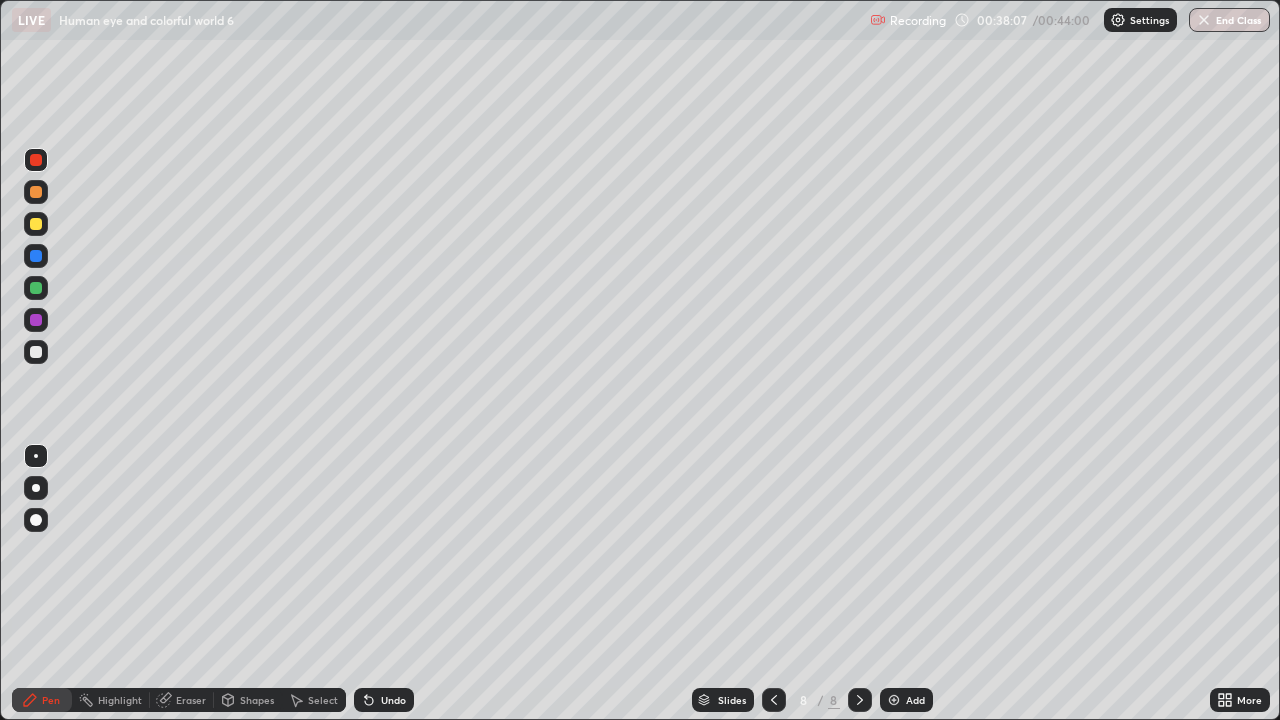 click at bounding box center (36, 352) 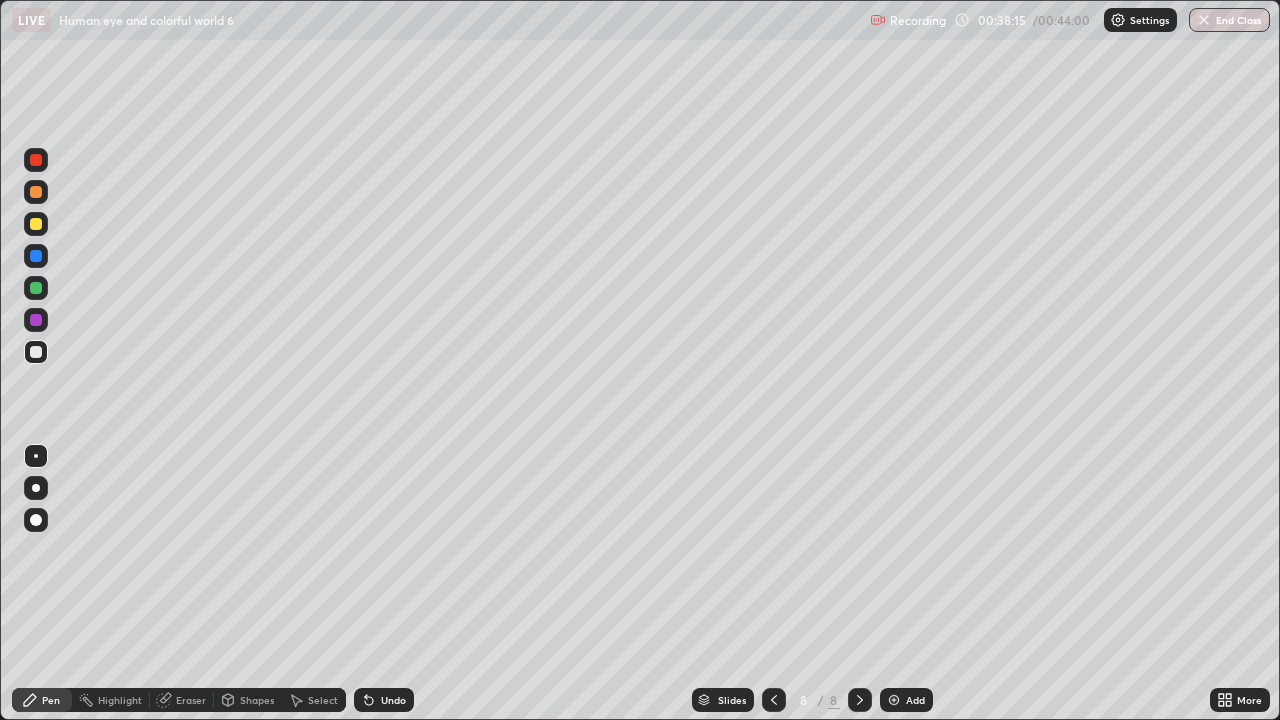 click at bounding box center (36, 192) 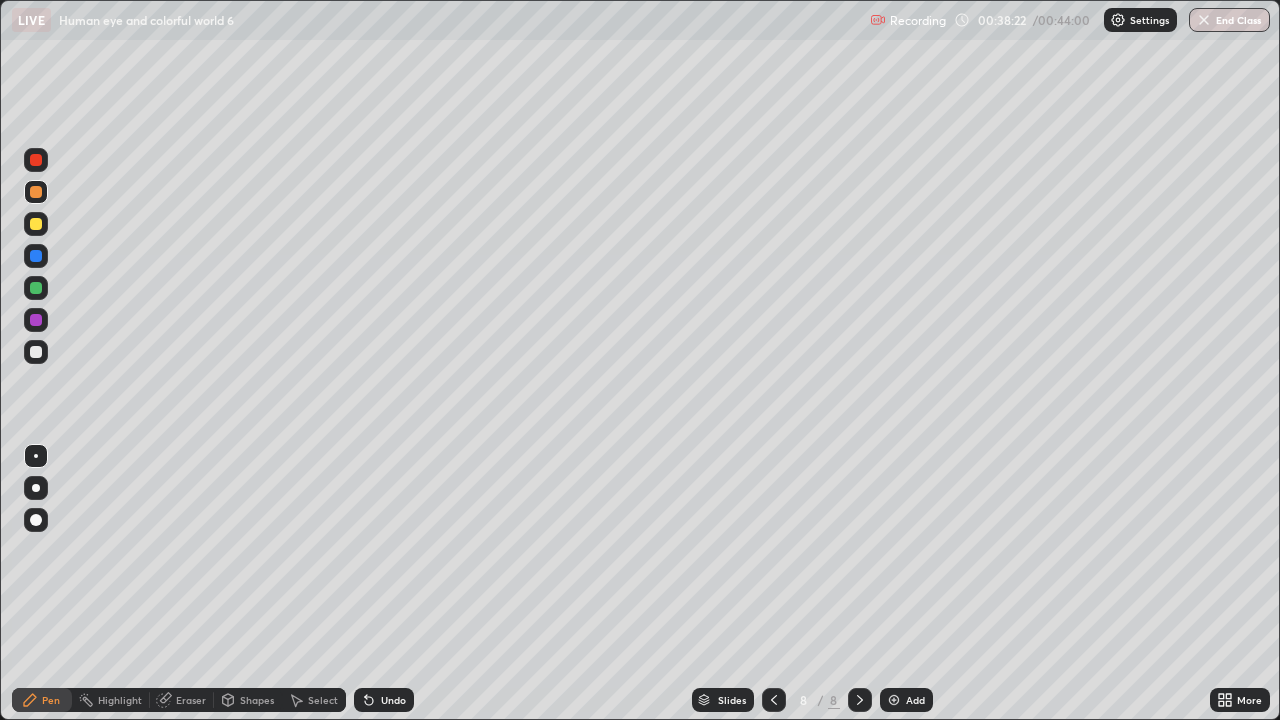 click at bounding box center (36, 192) 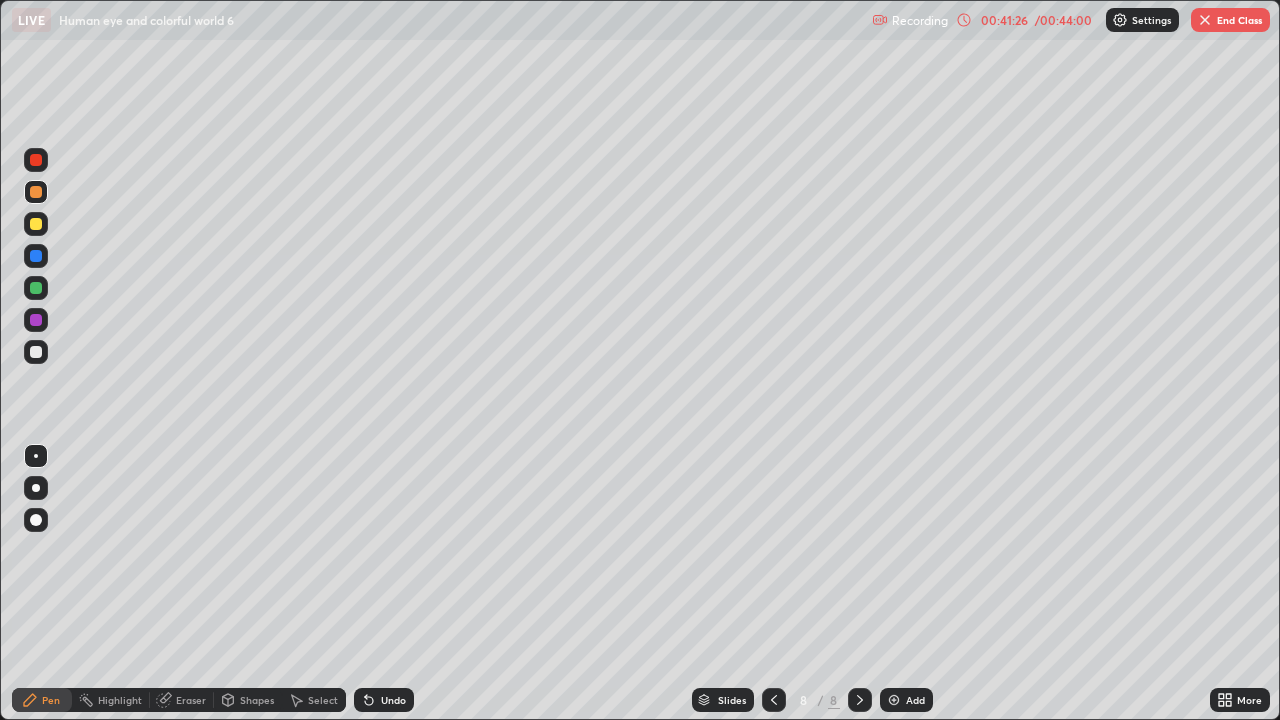 click on "End Class" at bounding box center (1230, 20) 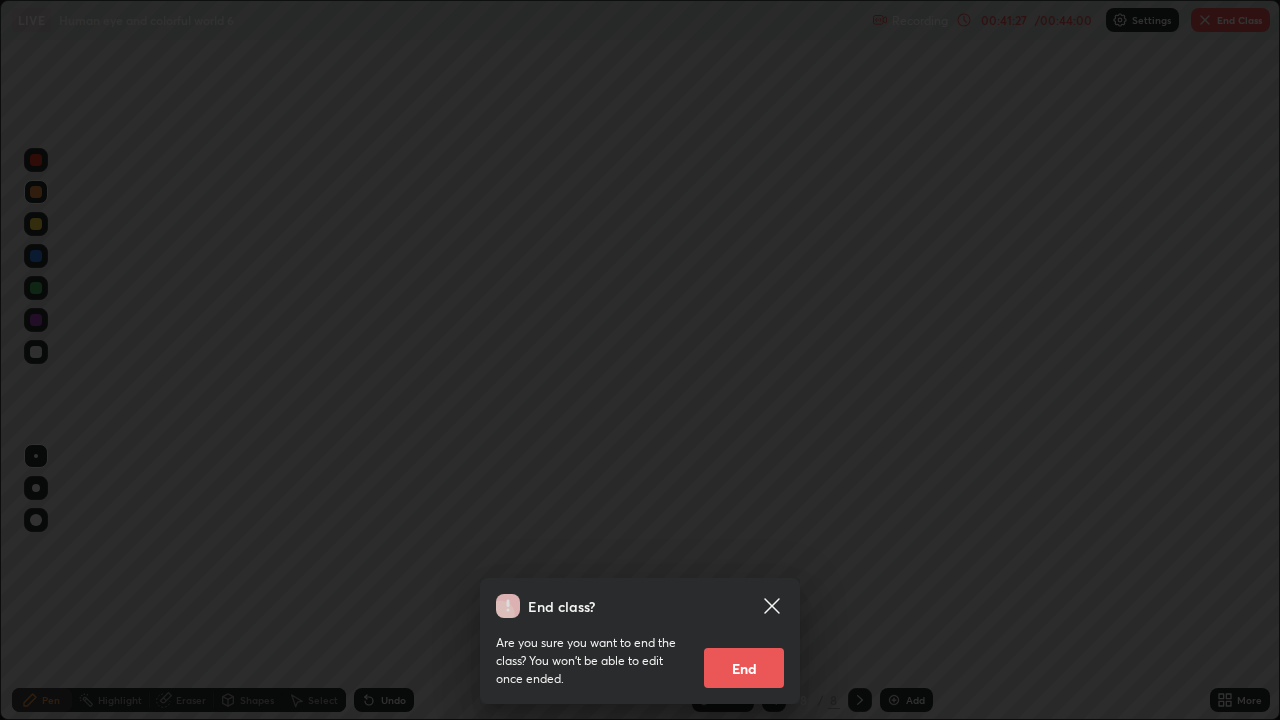 click on "End" at bounding box center [744, 668] 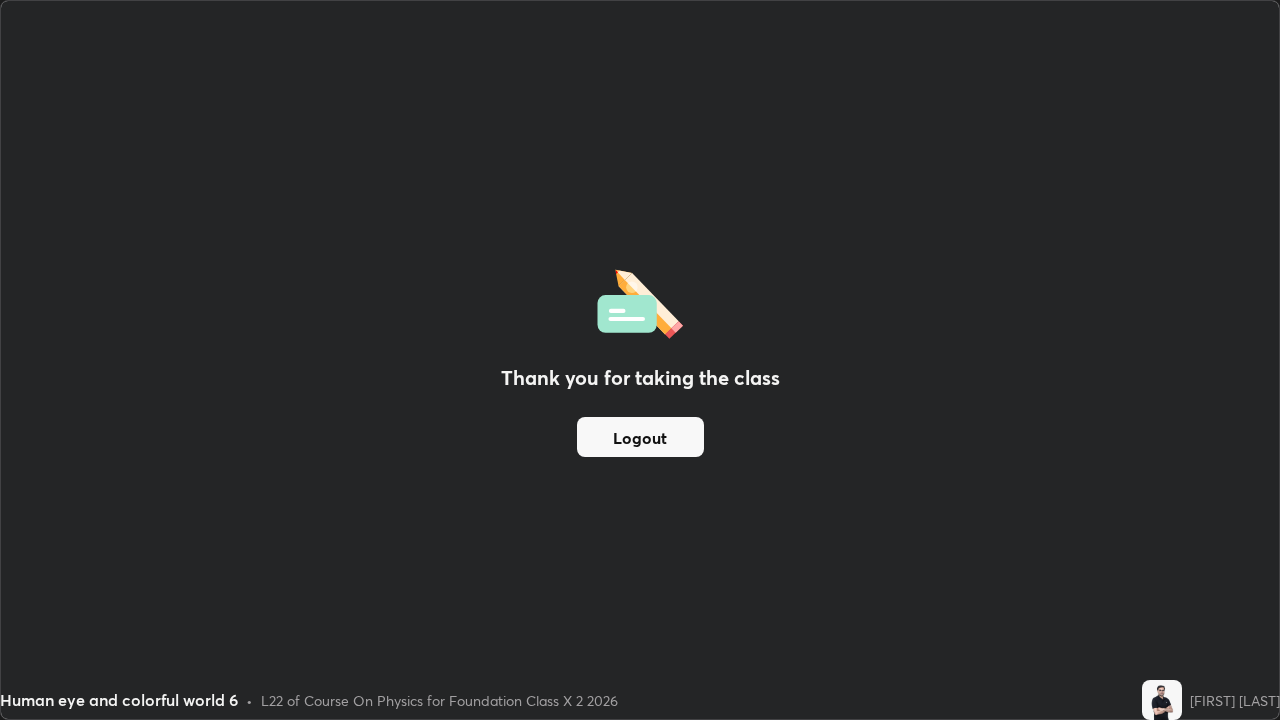 click on "Logout" at bounding box center (640, 437) 